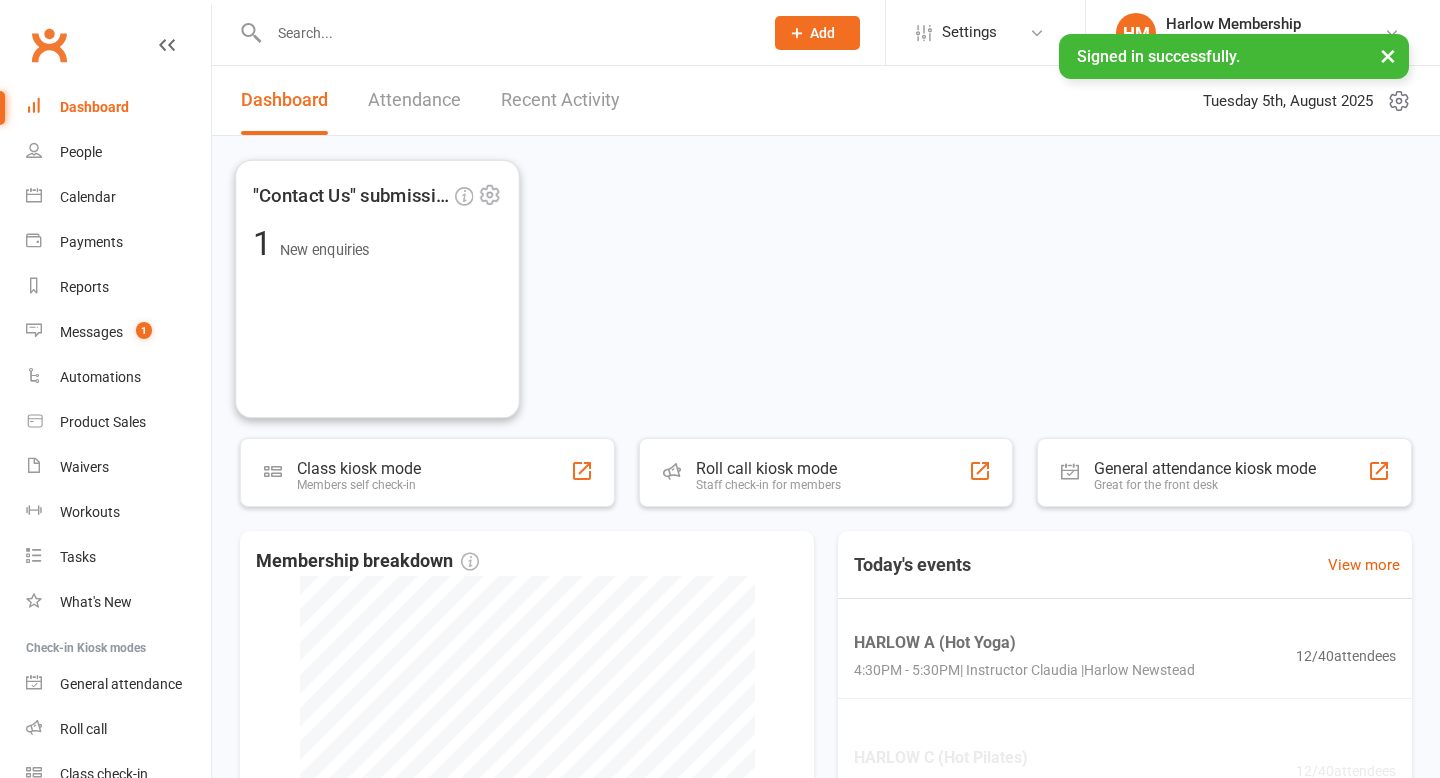 scroll, scrollTop: 0, scrollLeft: 0, axis: both 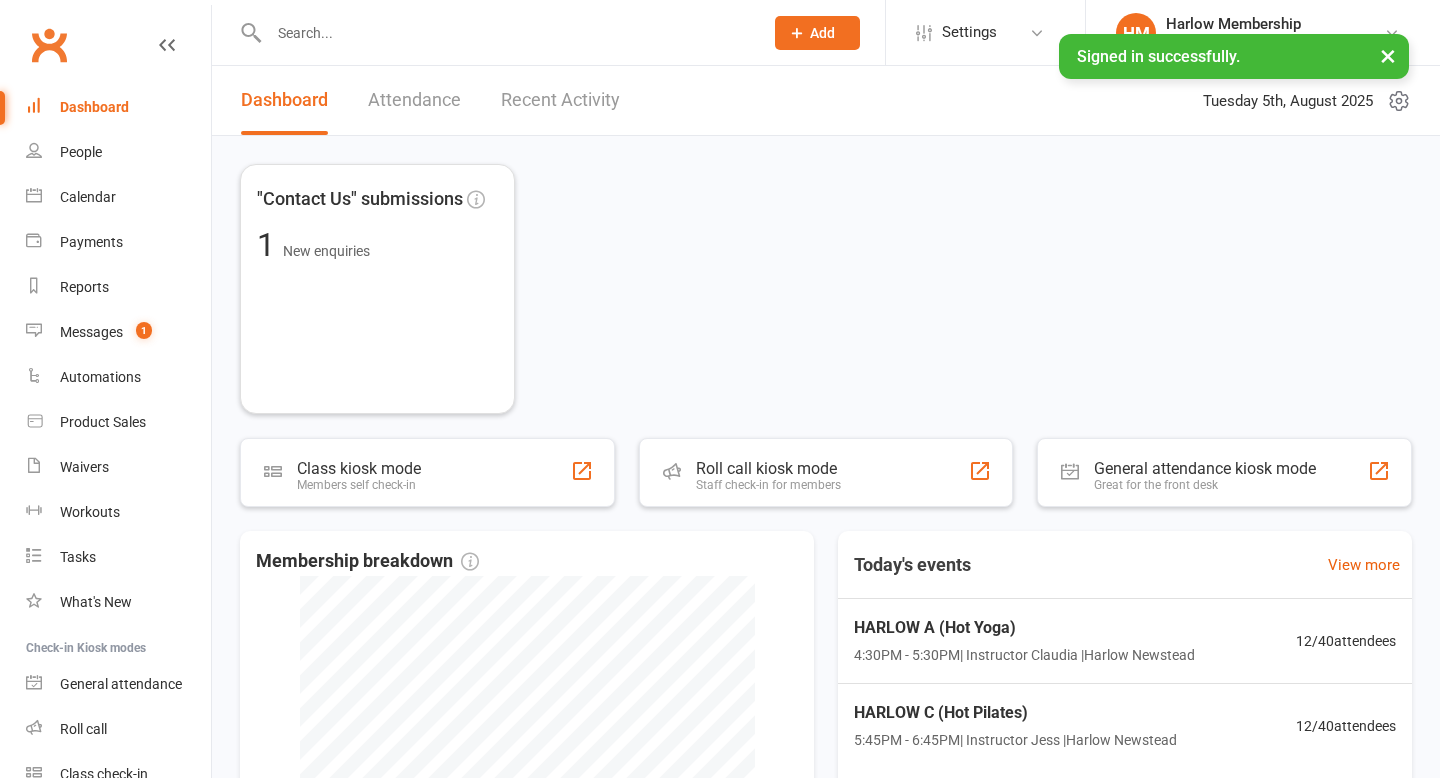 click at bounding box center [506, 33] 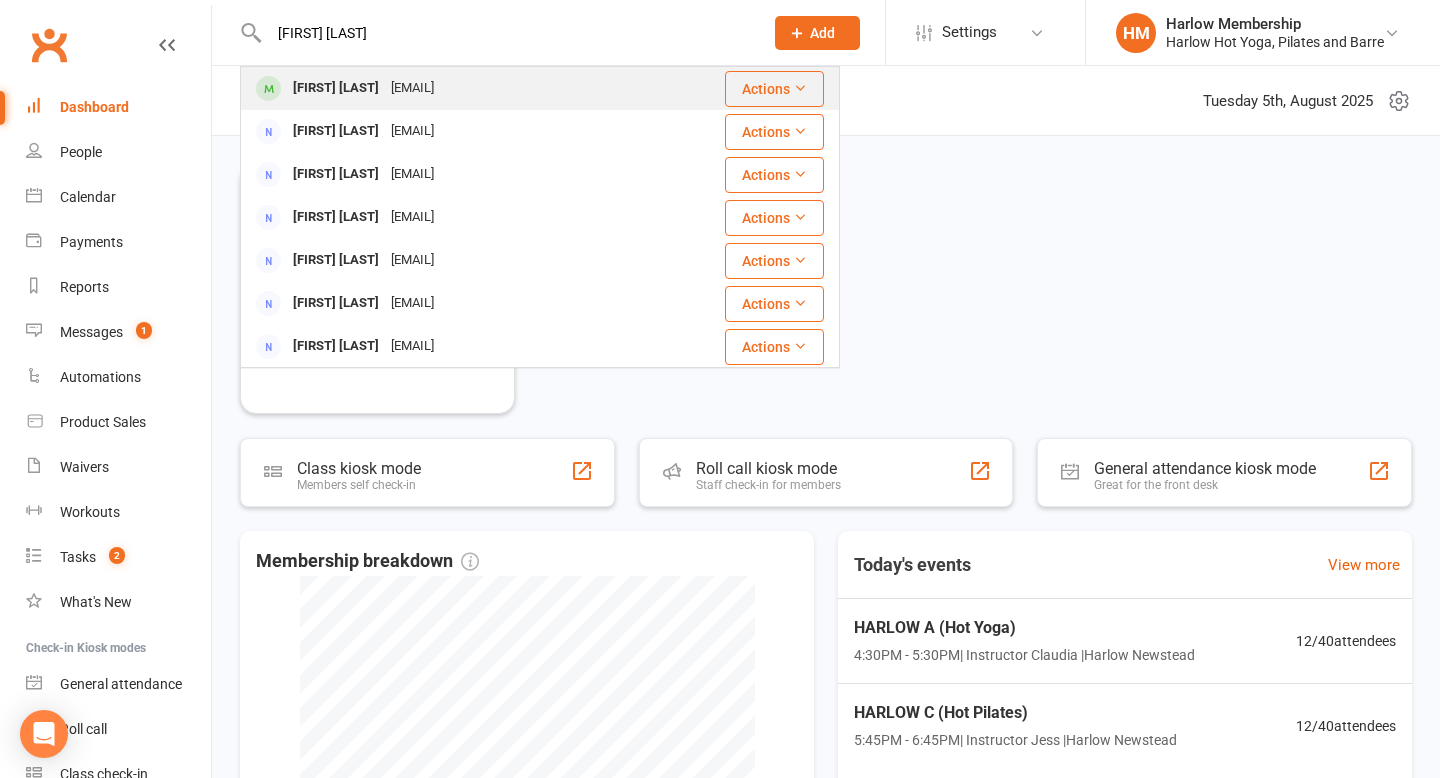 type on "[FIRST] [LAST]" 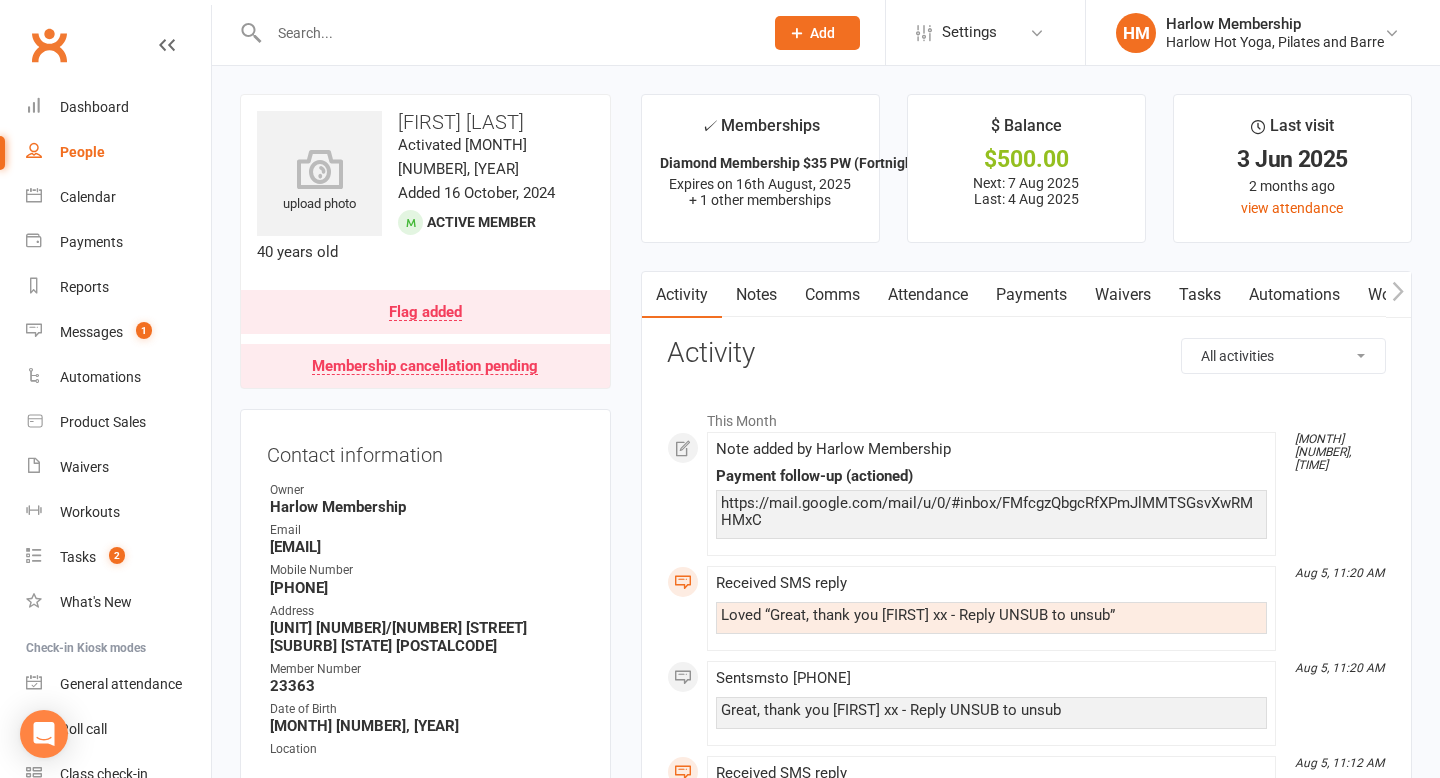 click on "Payments" at bounding box center [1031, 295] 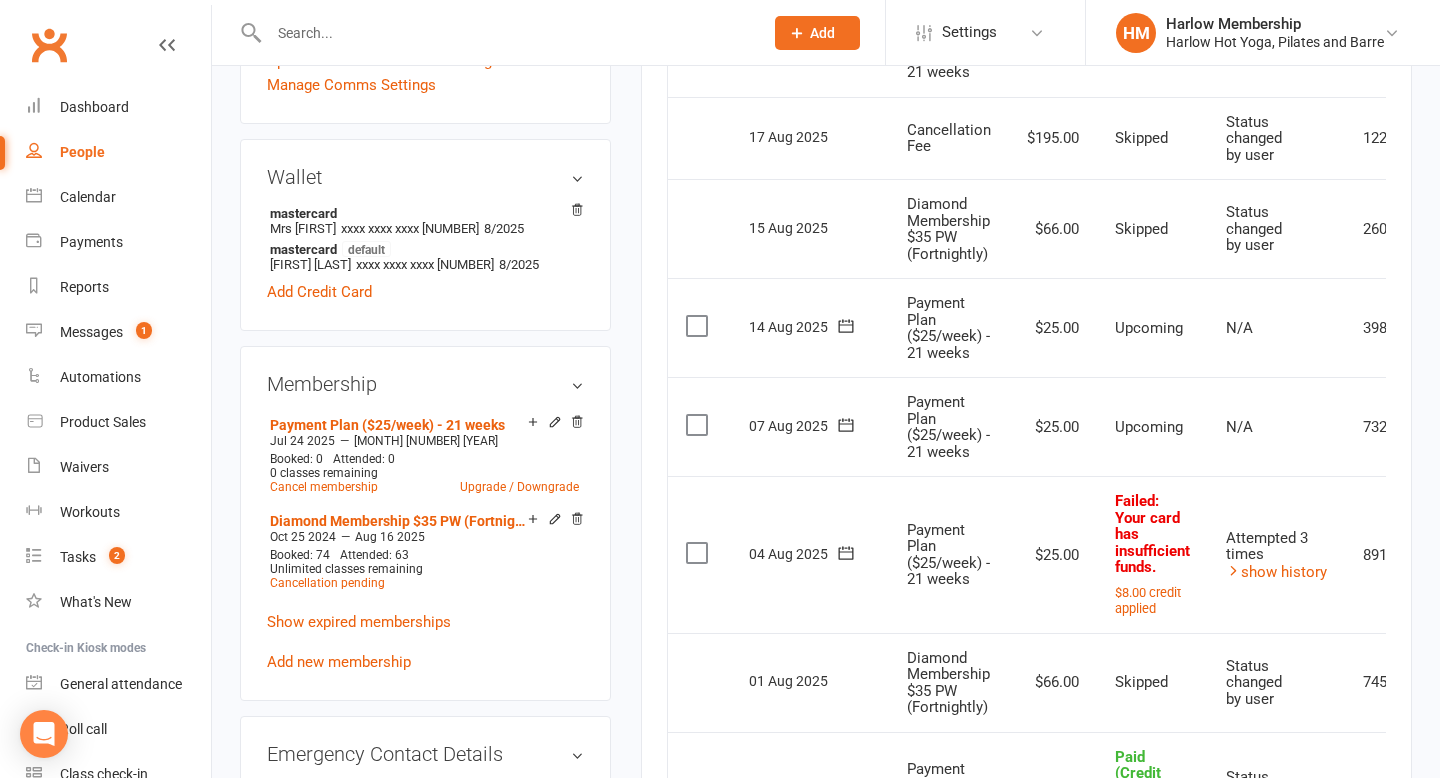 scroll, scrollTop: 725, scrollLeft: 0, axis: vertical 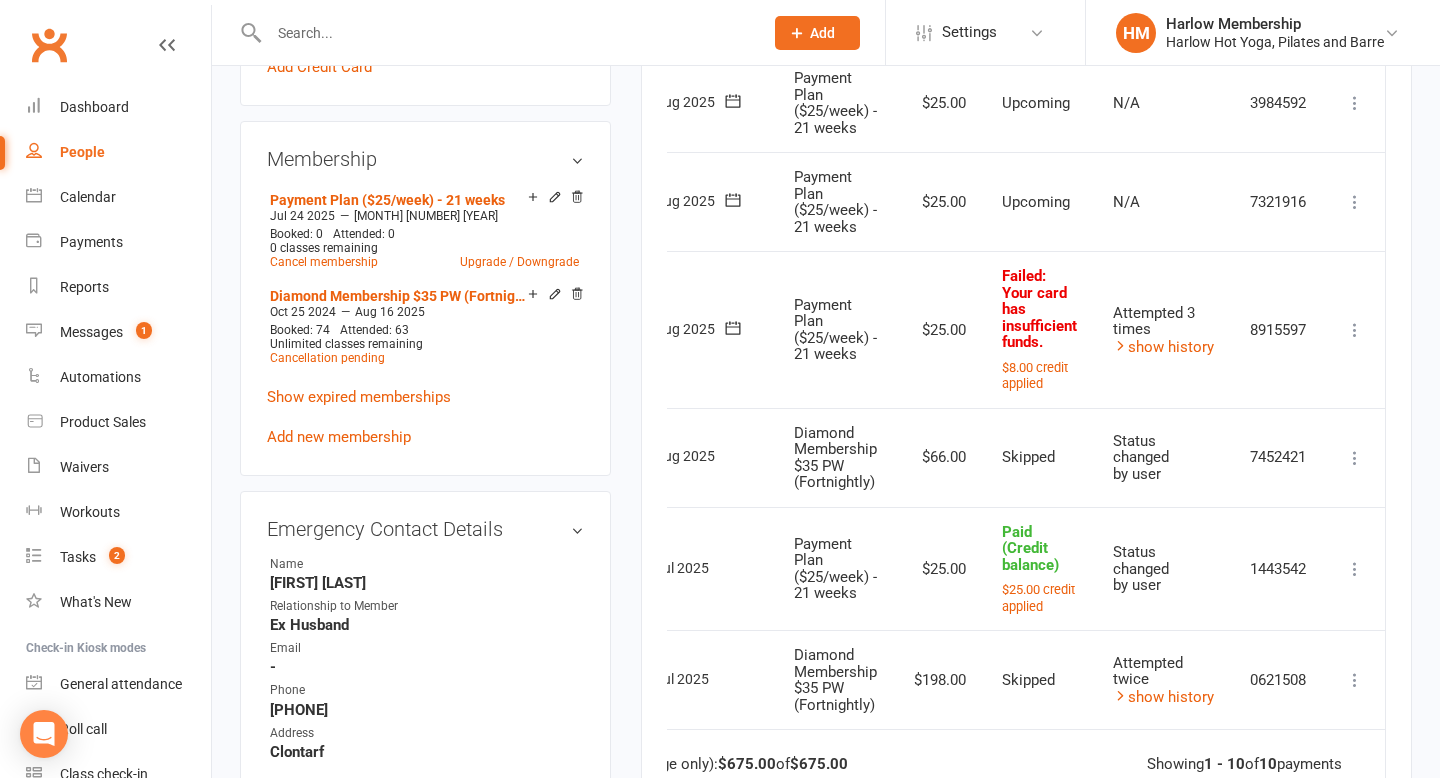 click at bounding box center [1355, 330] 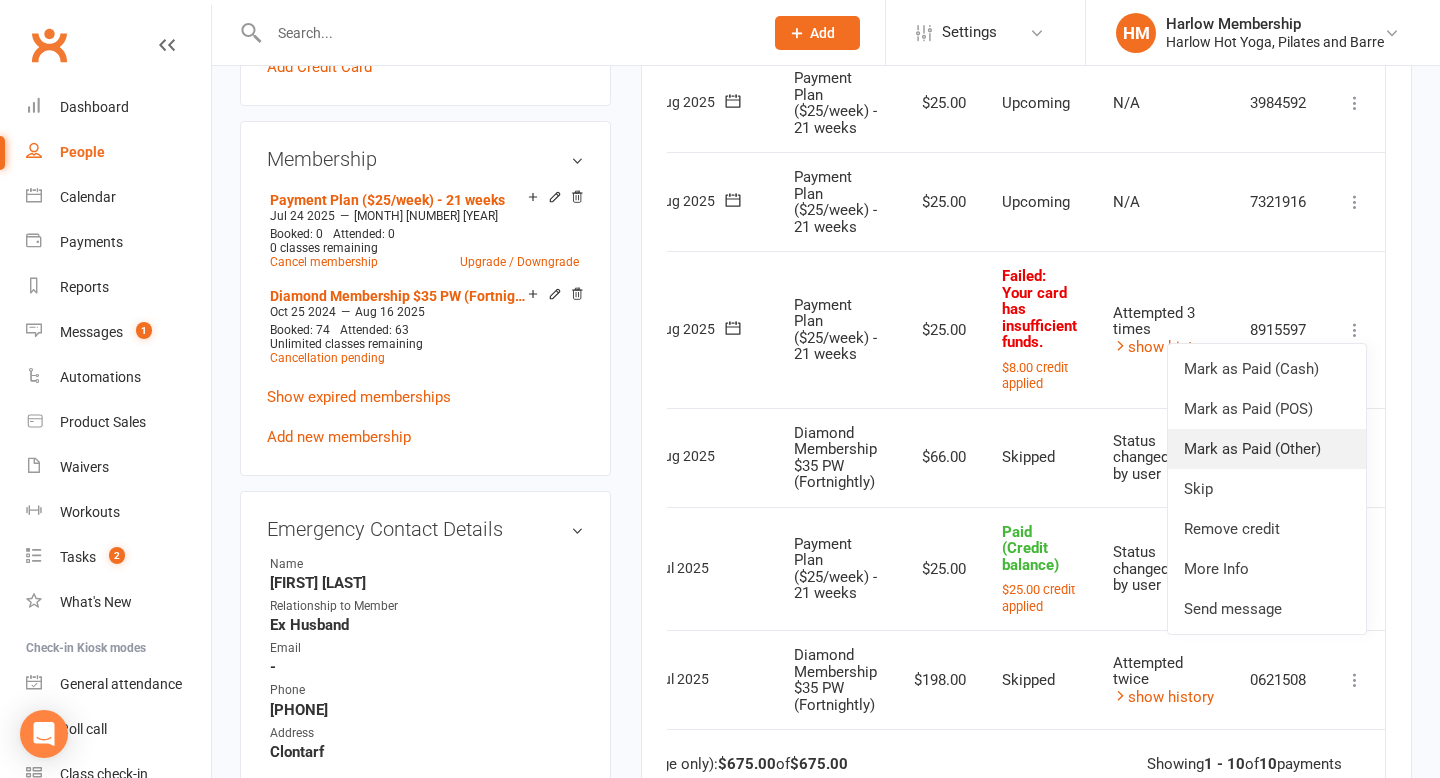 click on "Mark as Paid (Other)" at bounding box center [1267, 449] 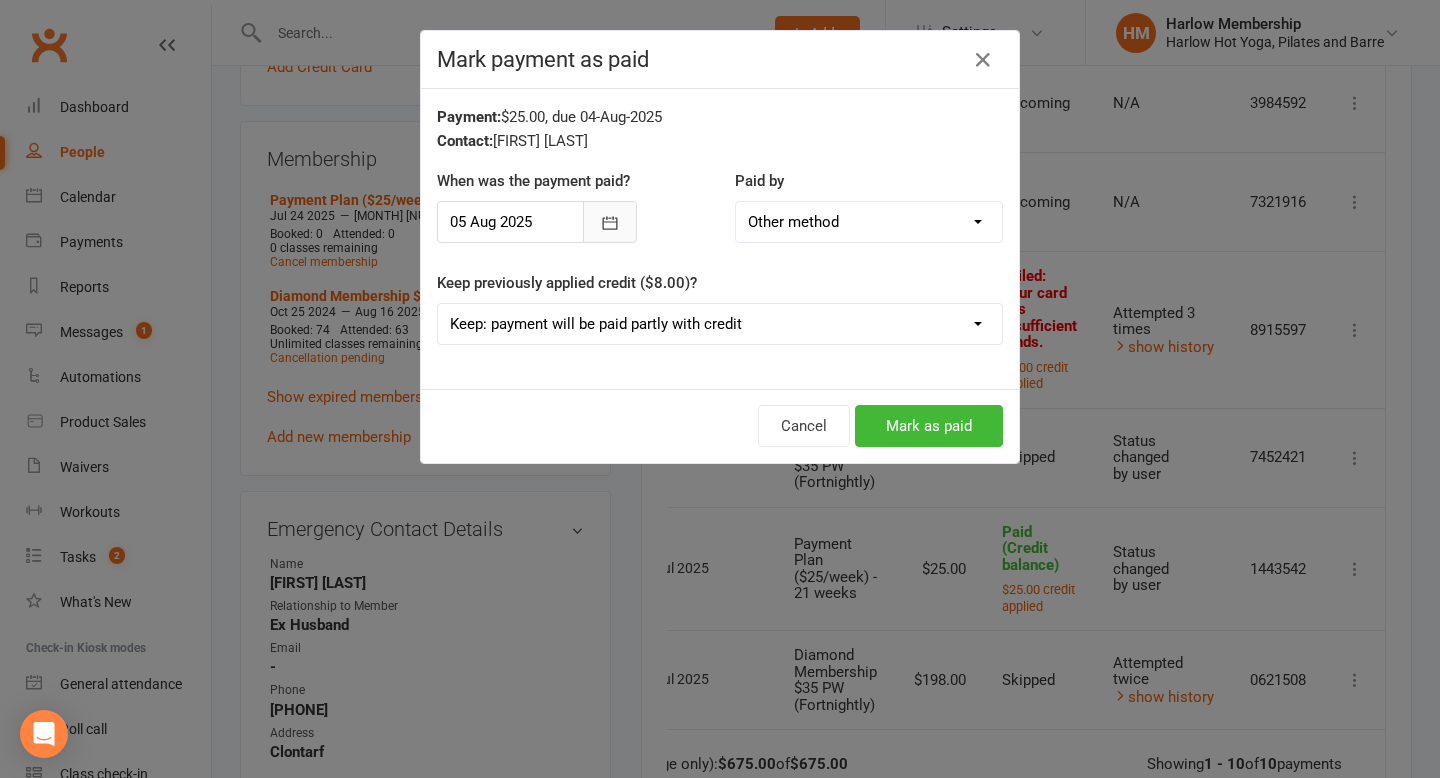 click at bounding box center (610, 222) 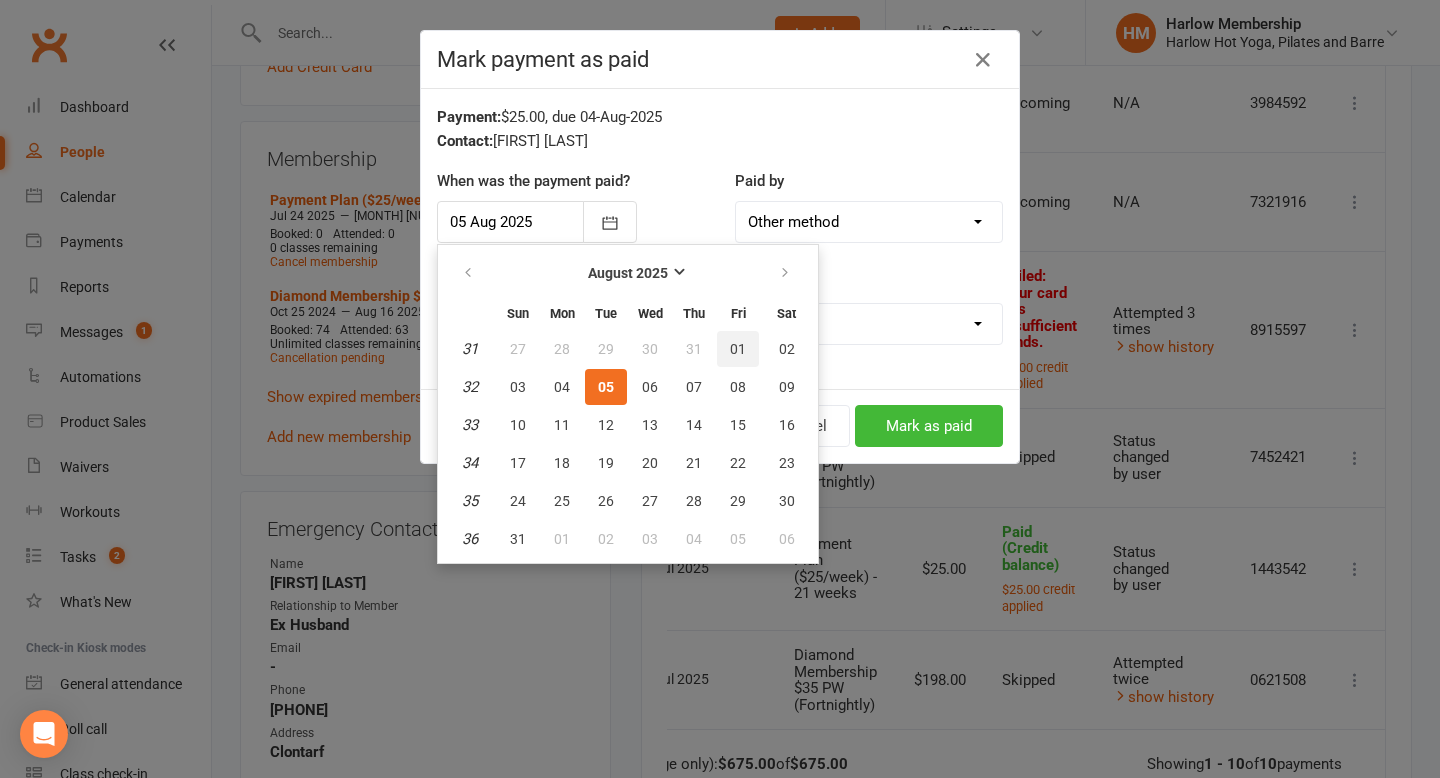 click on "01" at bounding box center (738, 349) 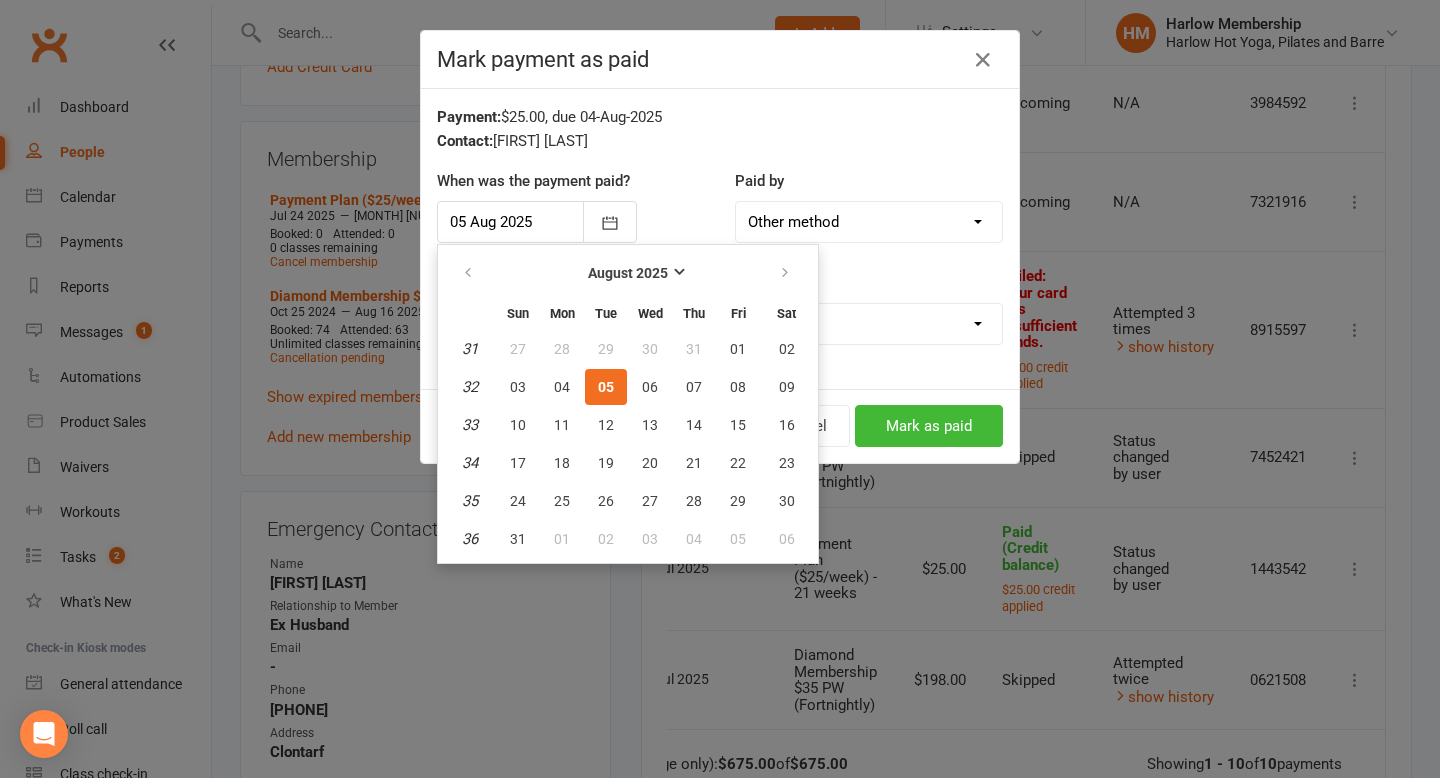 type on "01 Aug 2025" 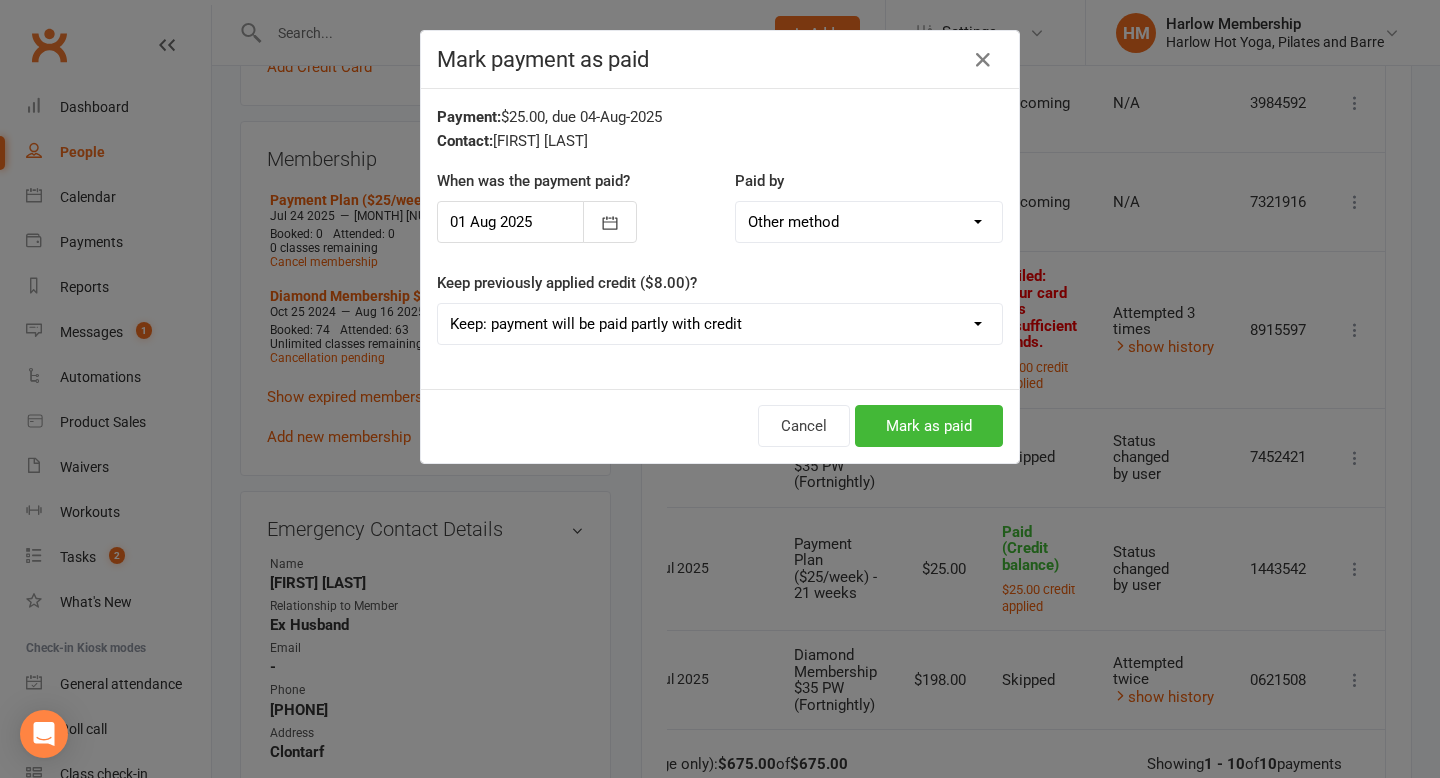 click on "Cash POS Other method" at bounding box center [869, 222] 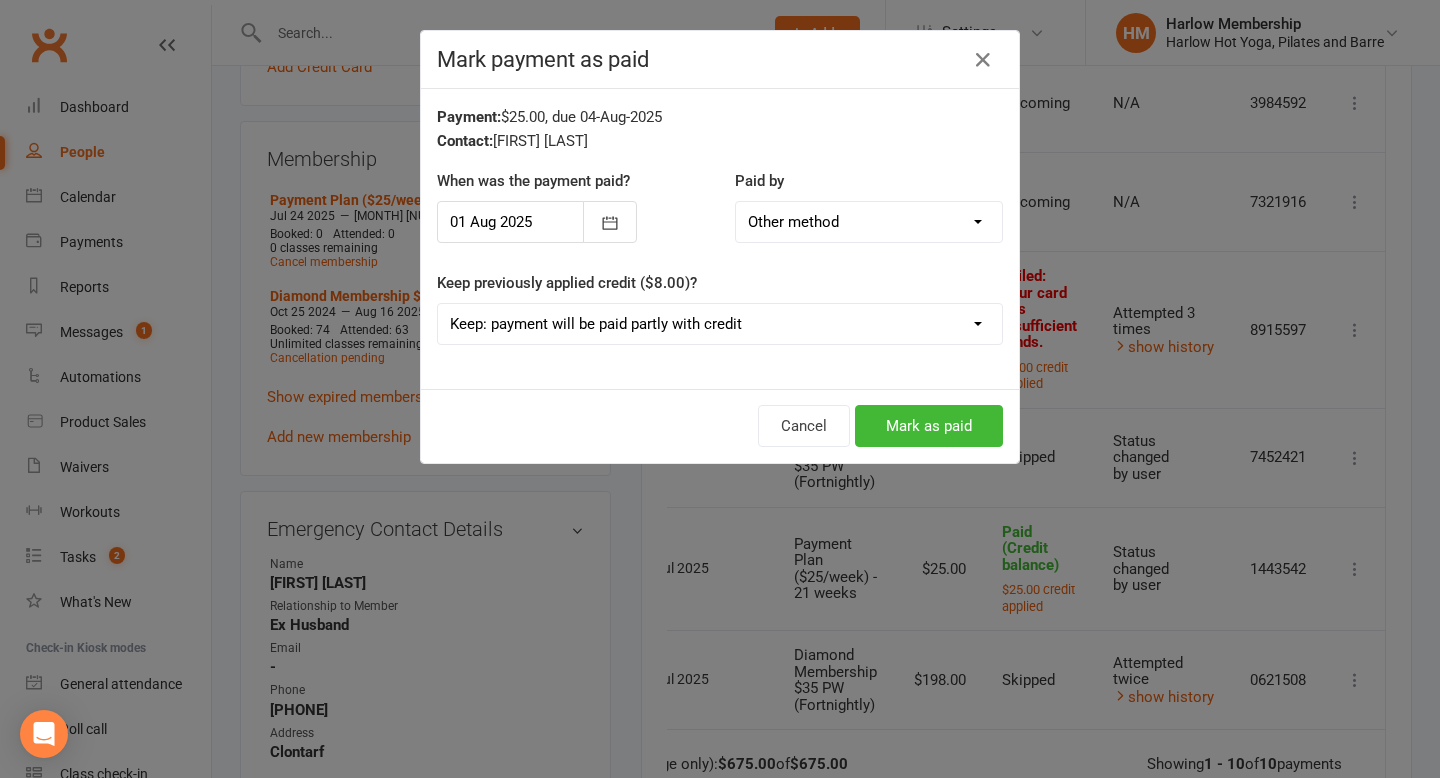 click on "Keep: payment will be paid partly with credit Return: return credit to the original credit voucher(s), before marking as paid Remove: wipe credit from before marking as paid, do not return credit to voucher" at bounding box center [720, 324] 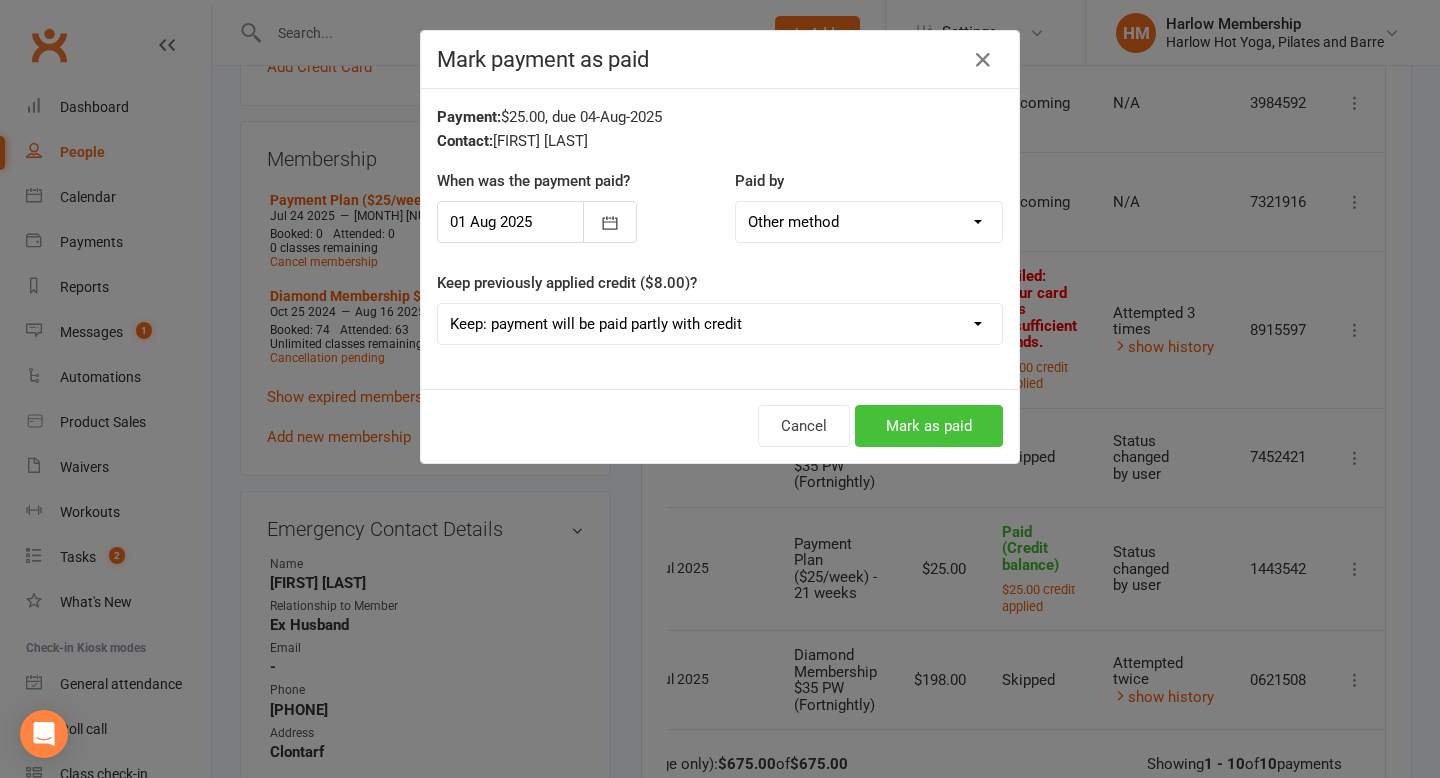 click on "Mark as paid" at bounding box center (929, 426) 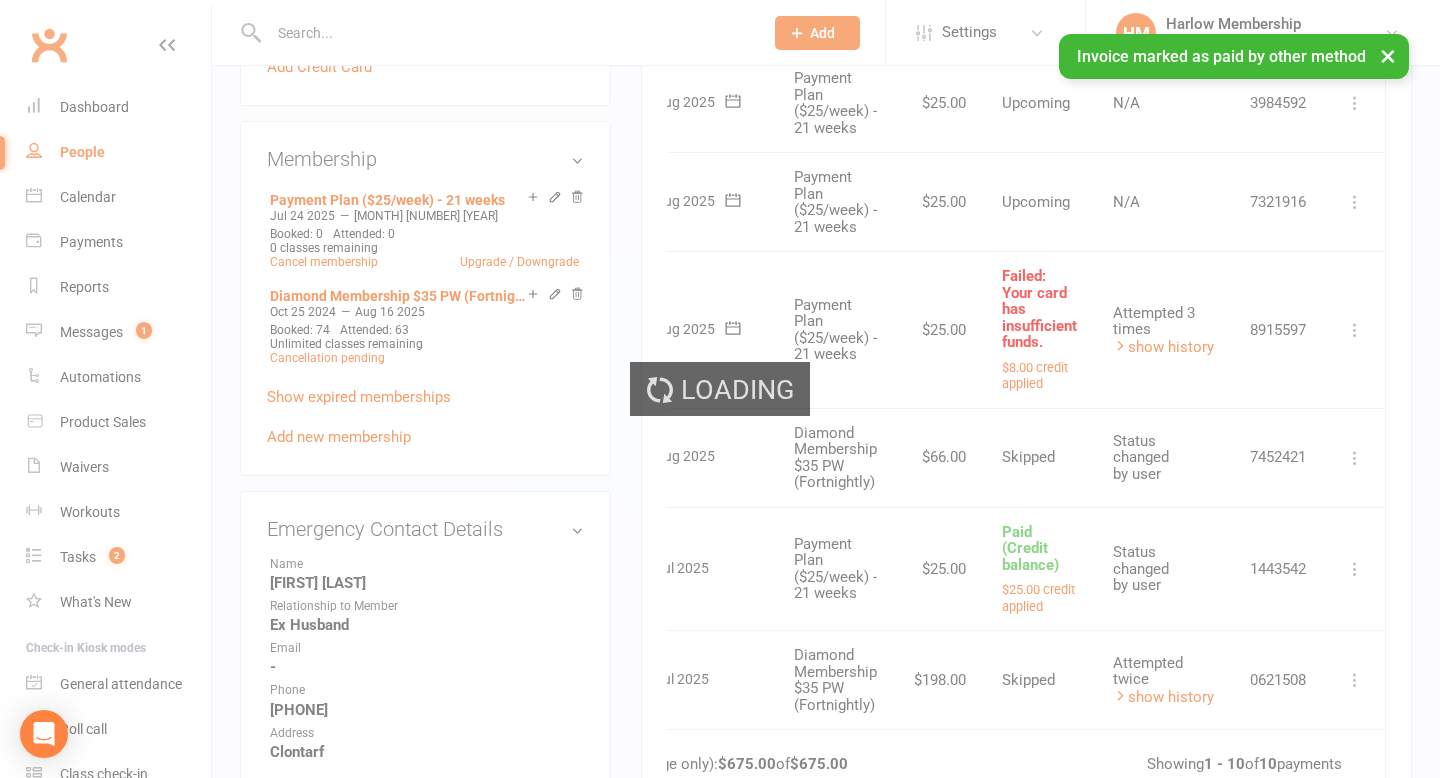 scroll, scrollTop: 0, scrollLeft: 112, axis: horizontal 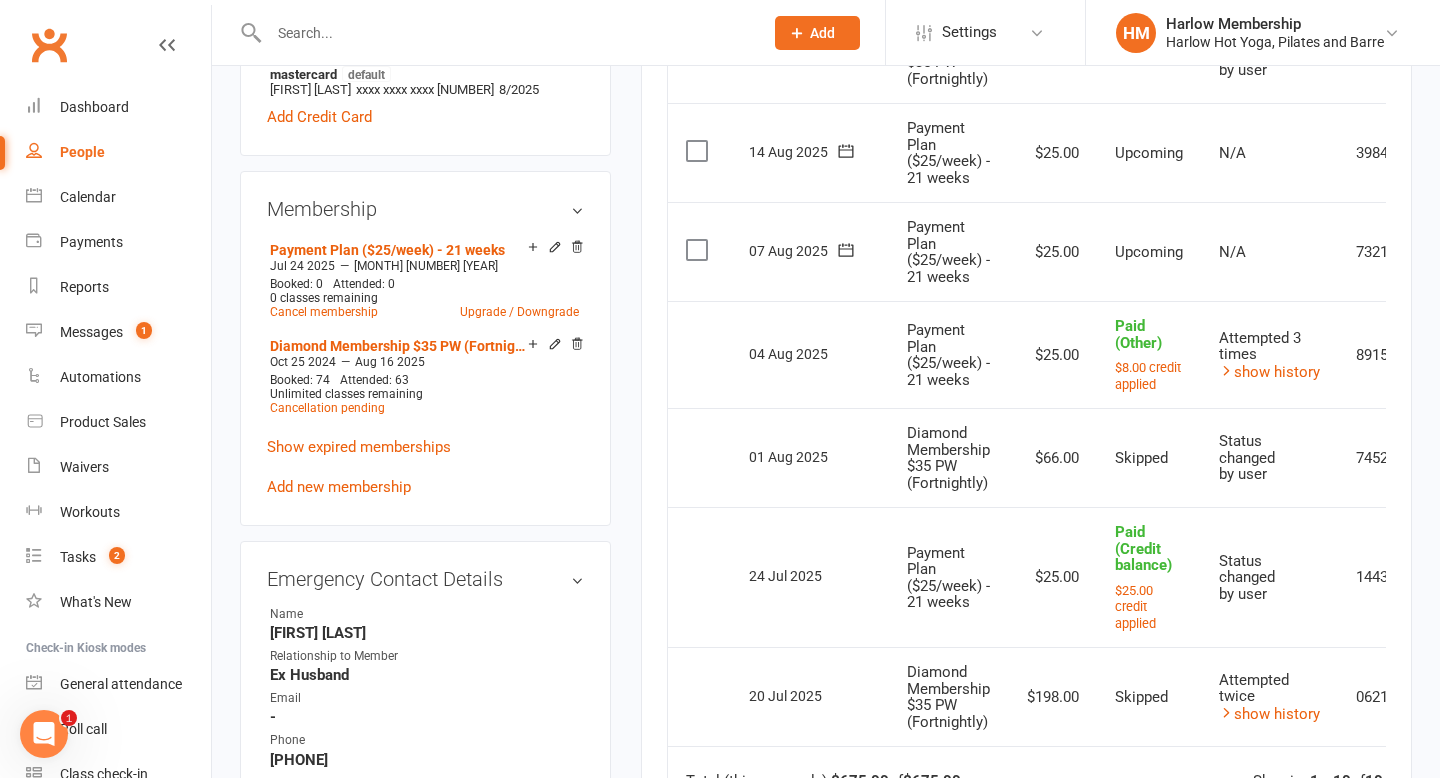 click 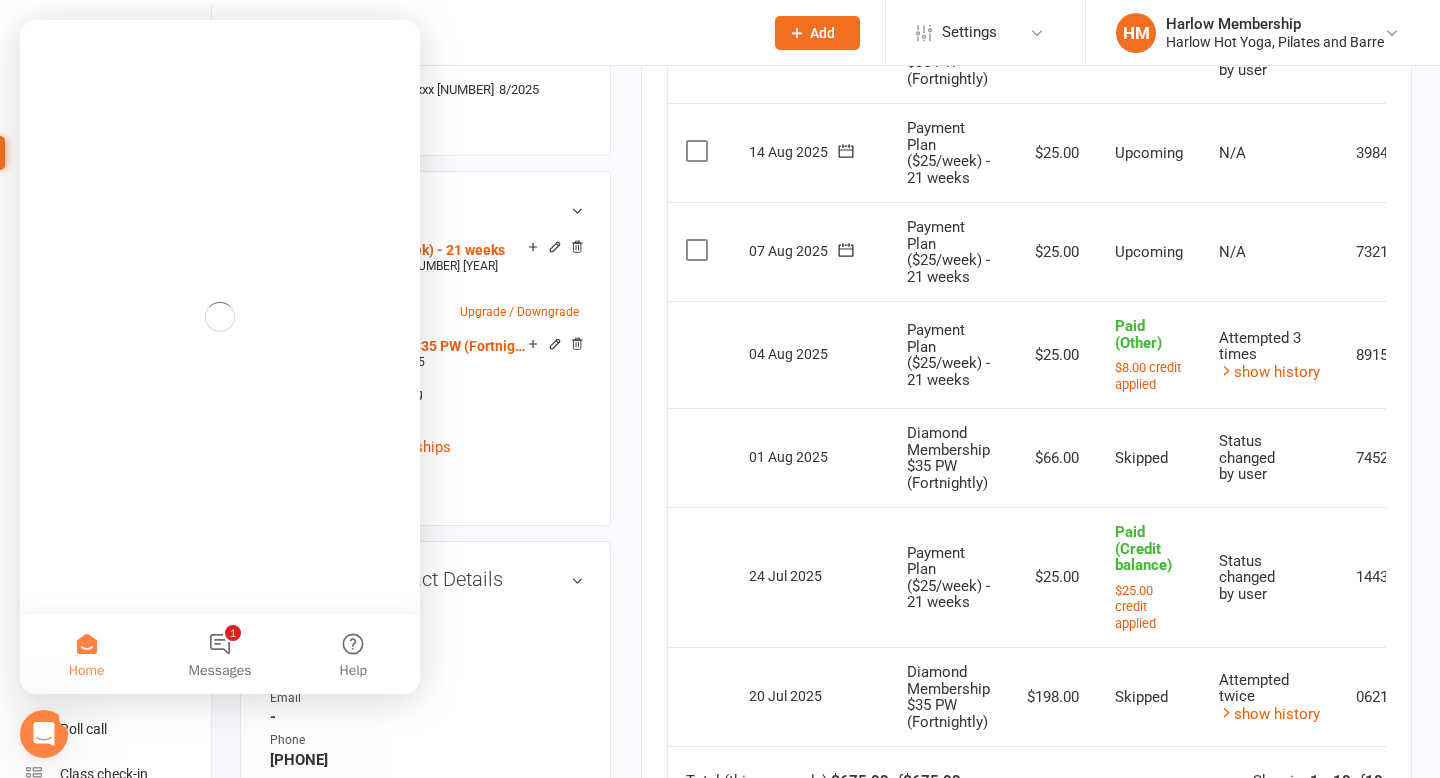 scroll, scrollTop: 0, scrollLeft: 0, axis: both 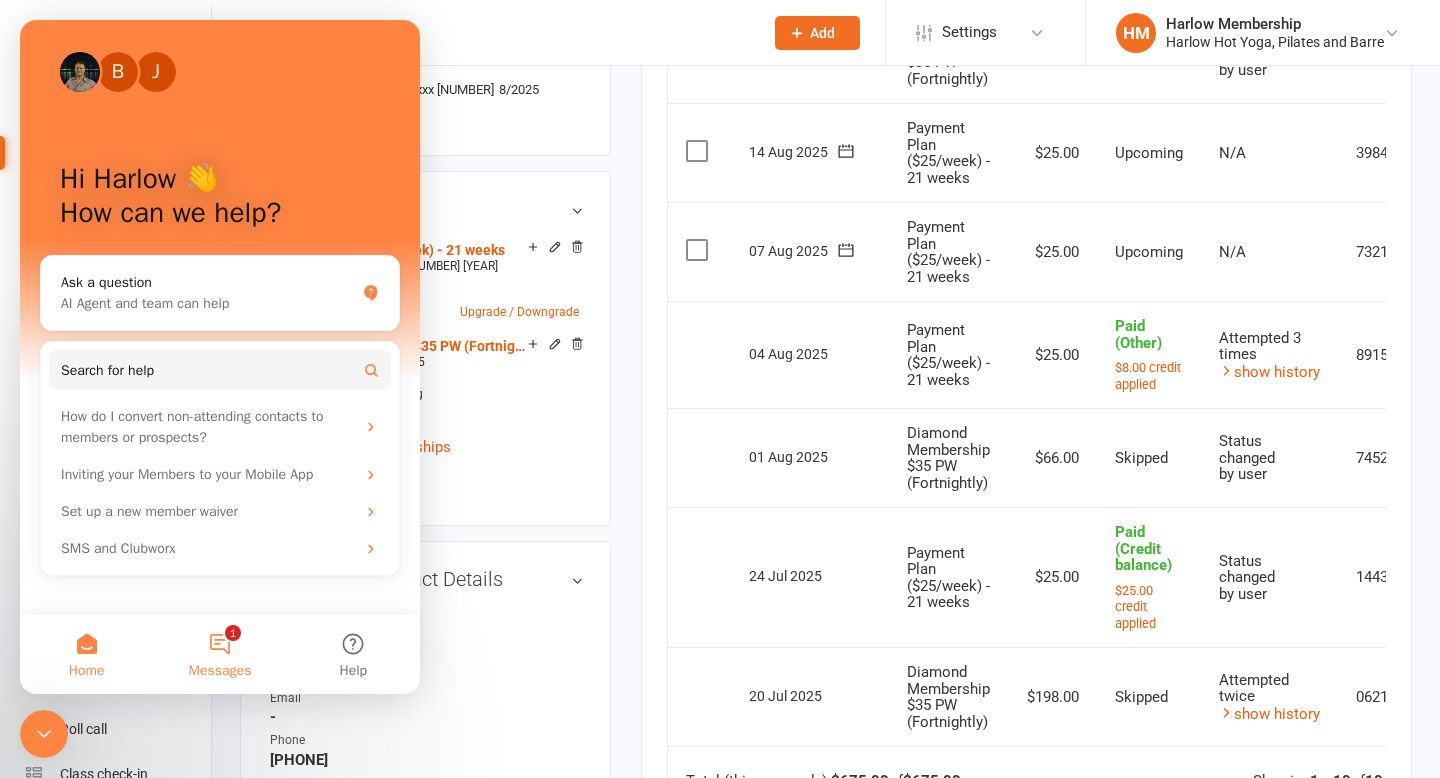 click on "Messages" at bounding box center [220, 671] 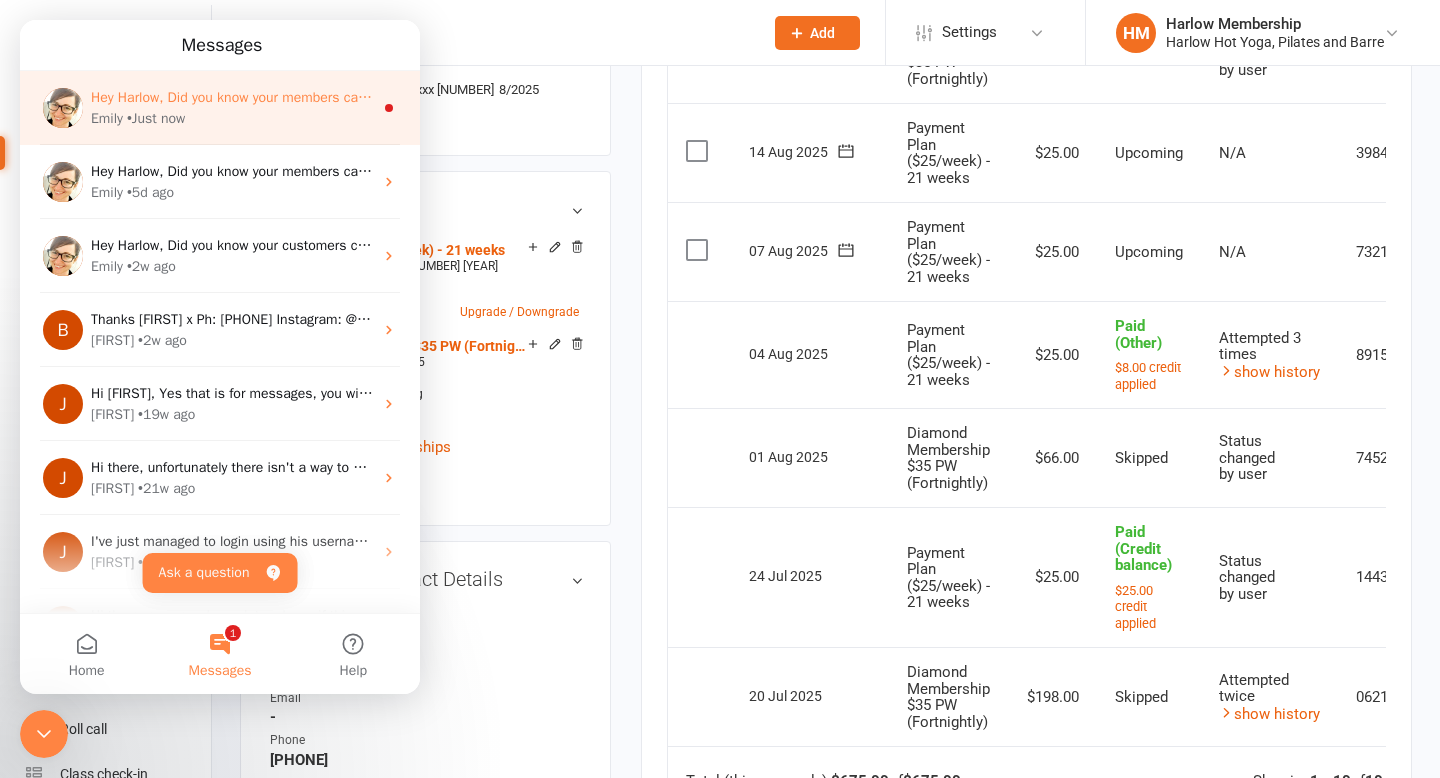 click on "Hey Harlow, Did you know your members can retry a failed payment from the Clubworx member app? Let your members retry when they know the funds are available! 💰⏰ Find out more here, or make a time to discuss using the app with us 😊. Best, [FIRST] [LAST] | Clubworx" at bounding box center (935, 97) 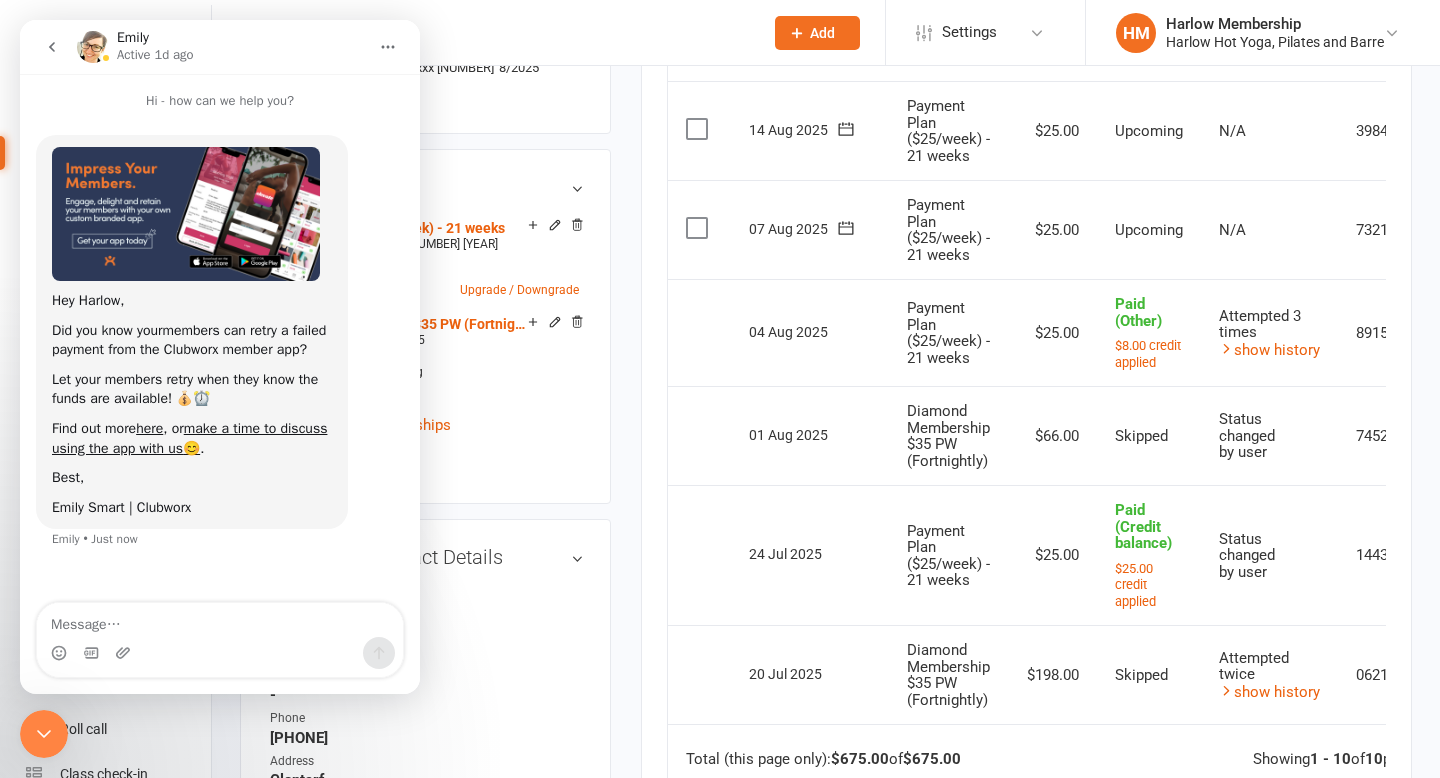 scroll, scrollTop: 910, scrollLeft: 0, axis: vertical 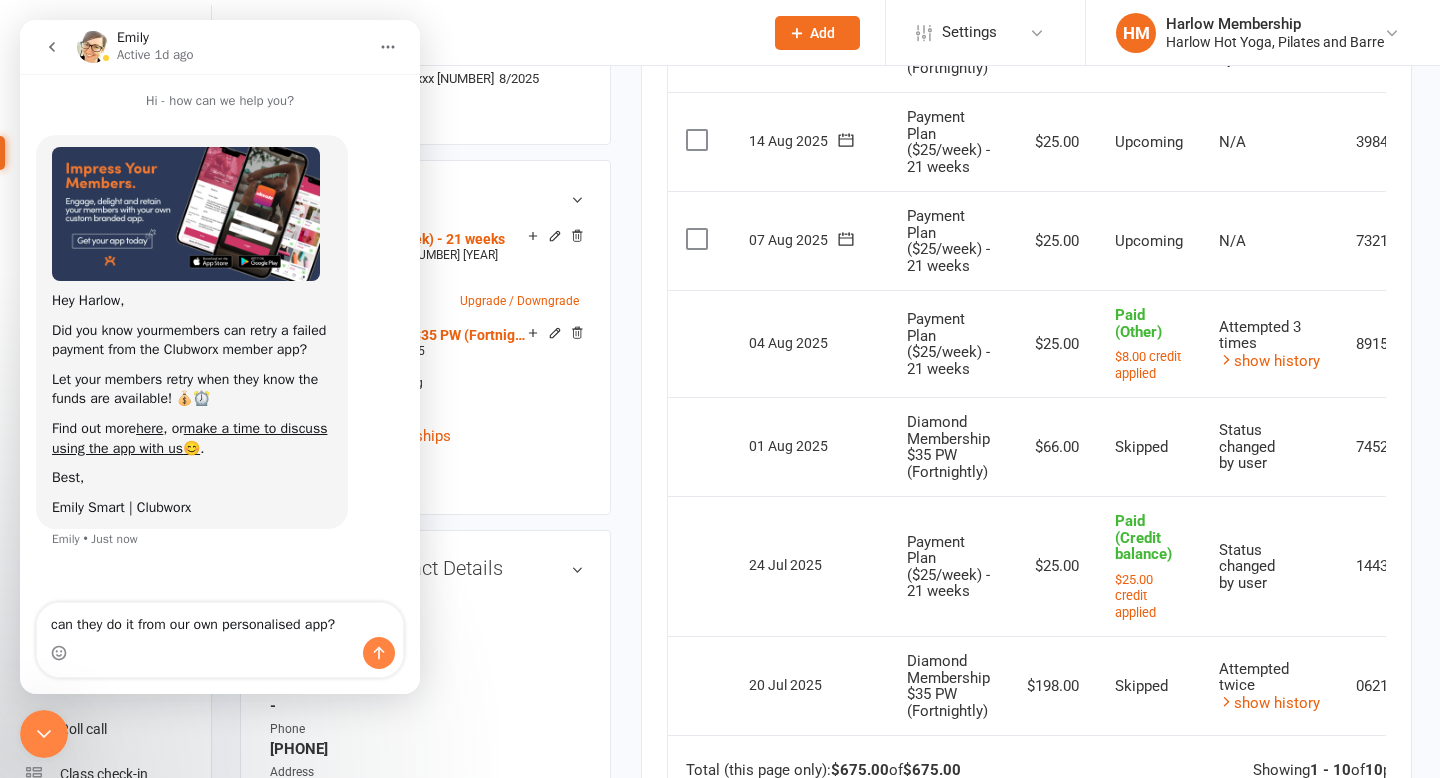 type on "can they do it from our own personalised app?" 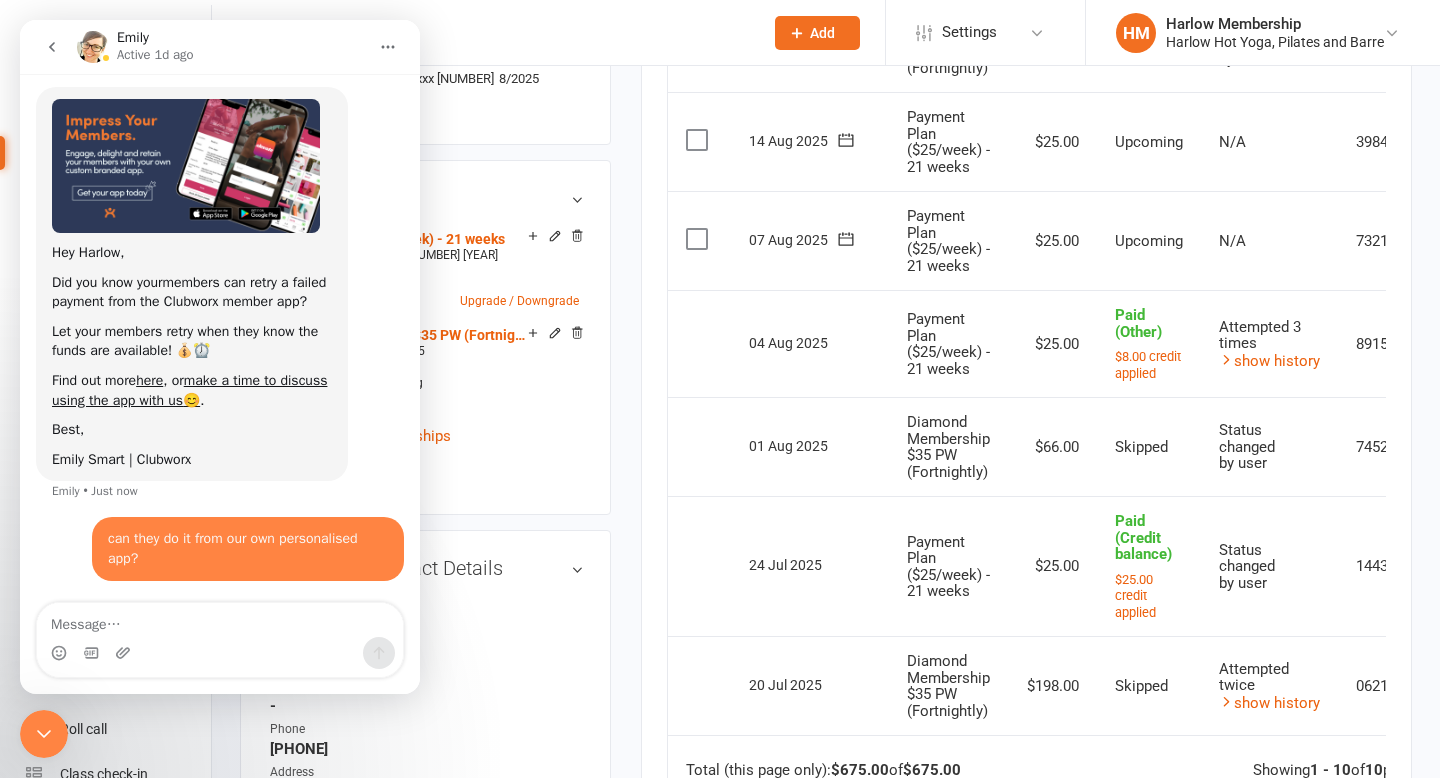 scroll, scrollTop: 67, scrollLeft: 0, axis: vertical 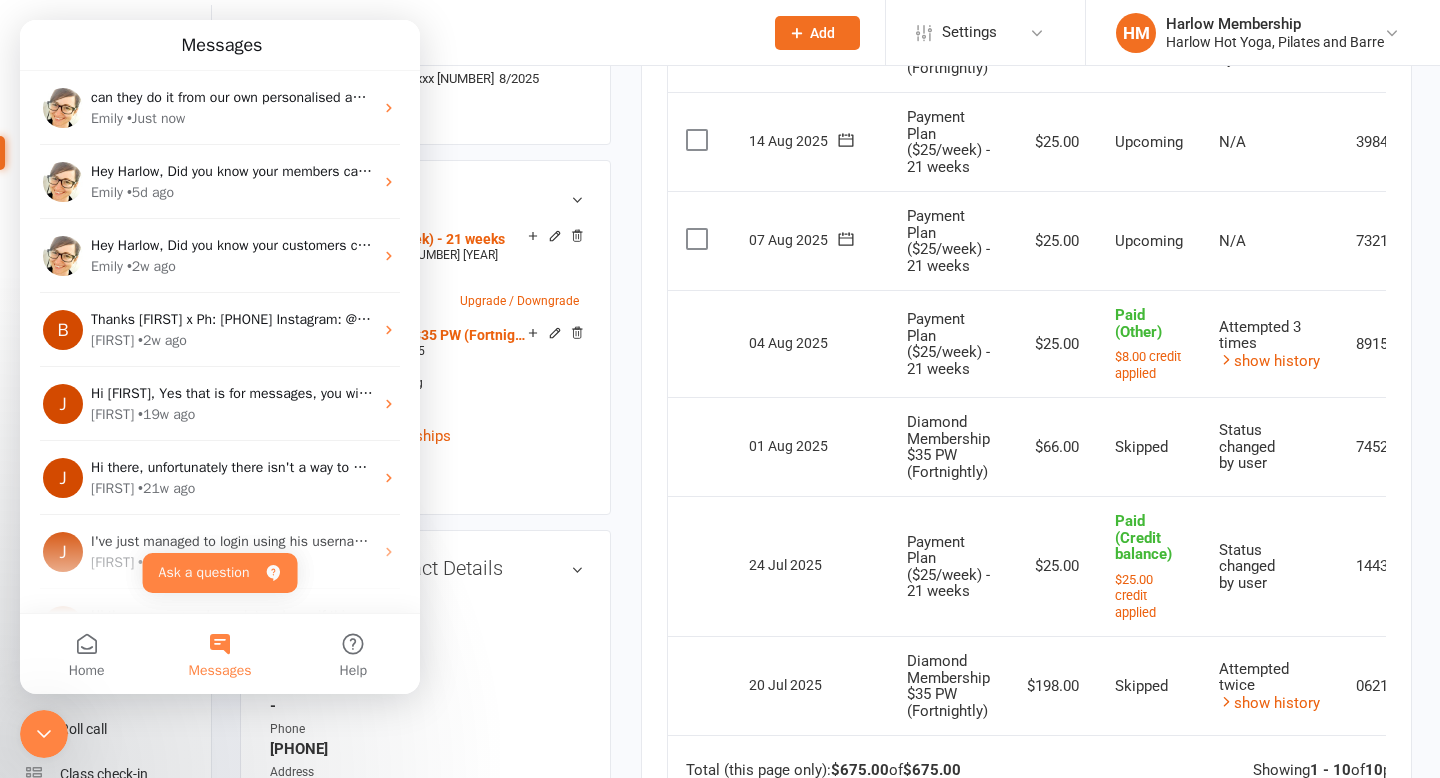 click at bounding box center (44, 734) 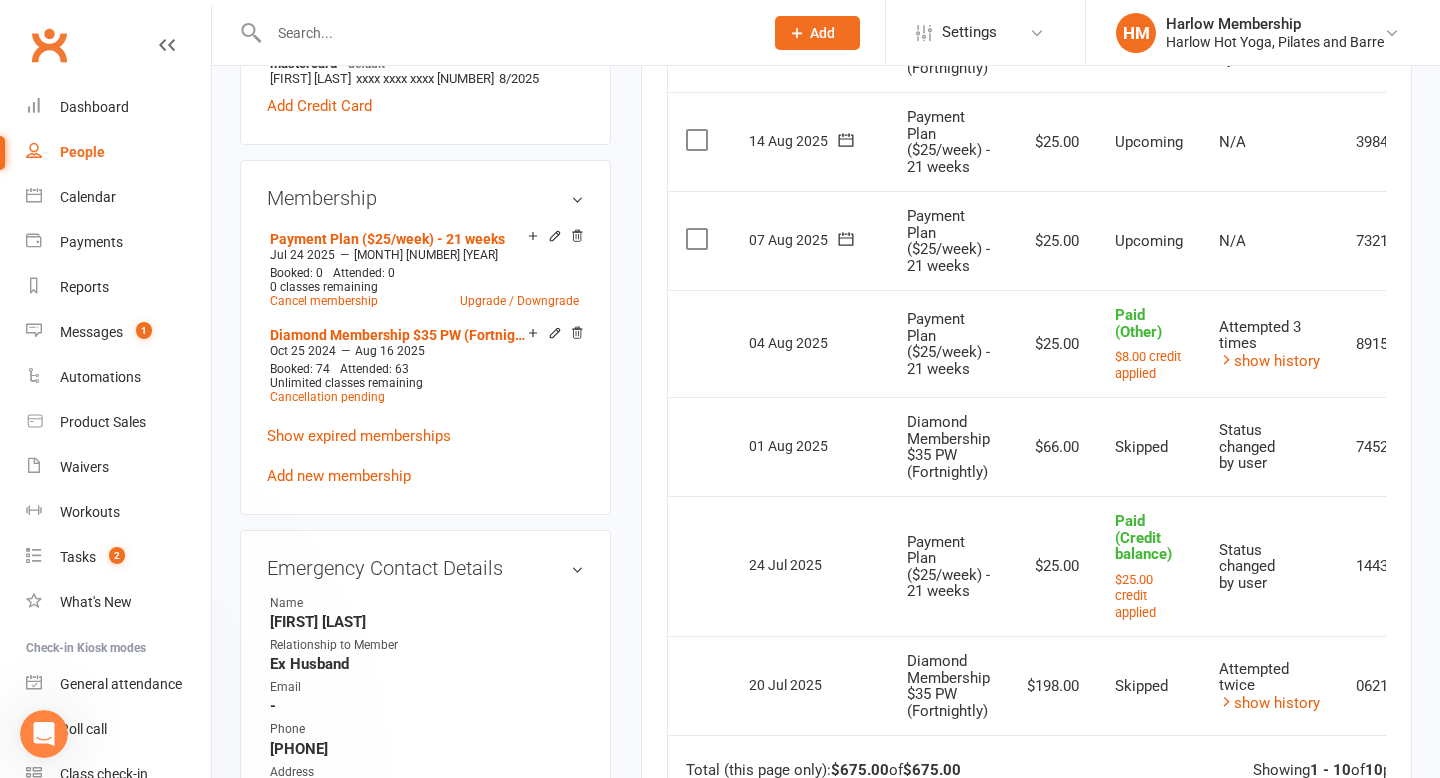 scroll, scrollTop: 0, scrollLeft: 0, axis: both 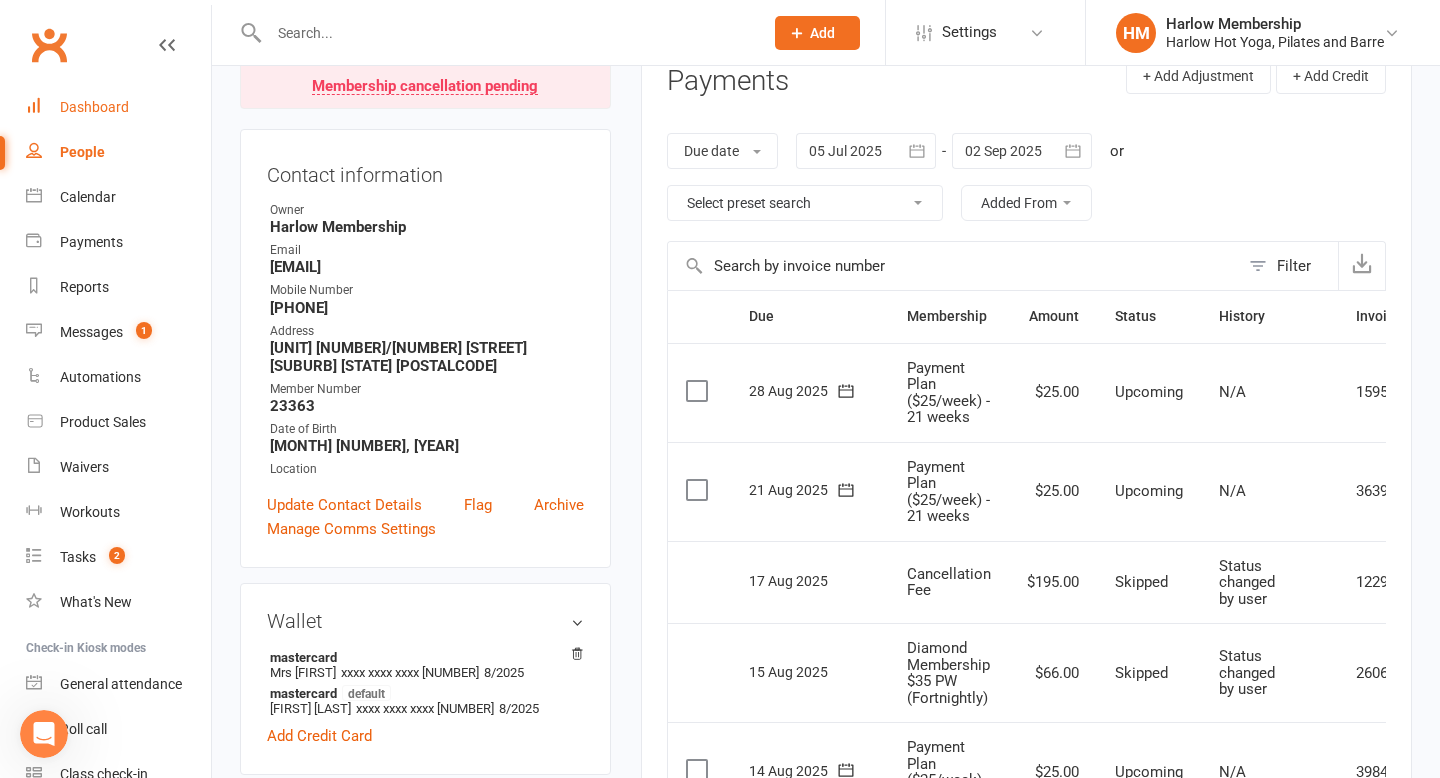 click on "Dashboard" at bounding box center [118, 107] 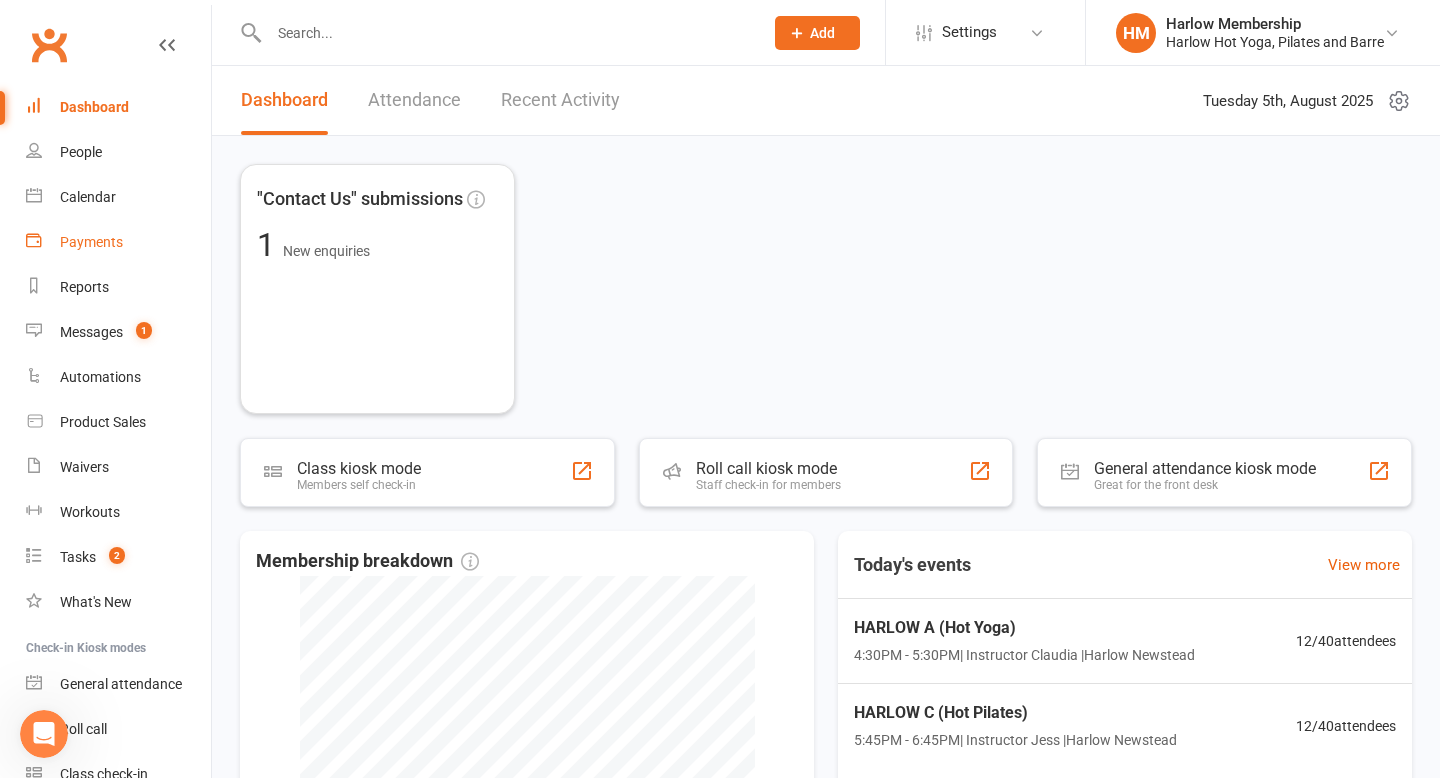 click on "Payments" at bounding box center (91, 242) 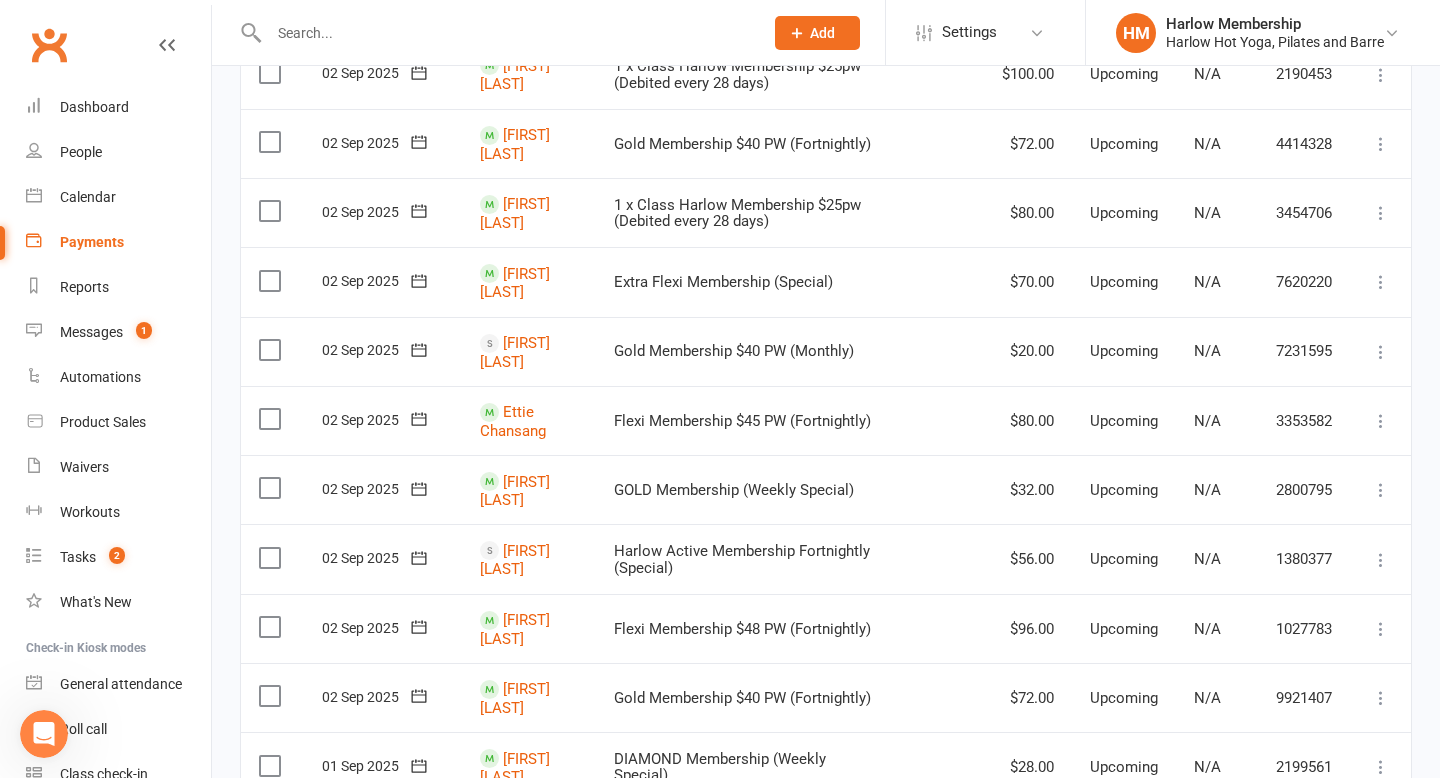 scroll, scrollTop: 0, scrollLeft: 0, axis: both 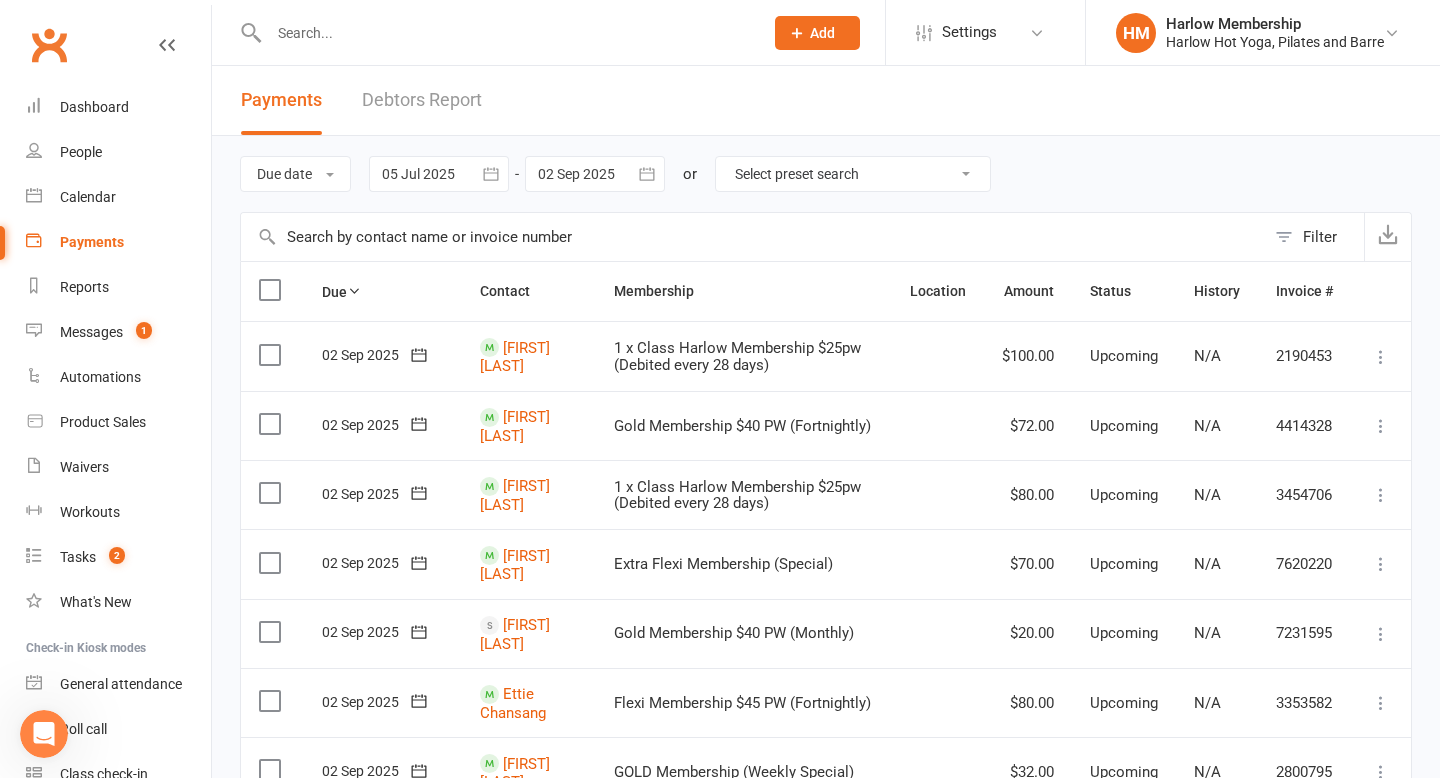 click on "Filter" at bounding box center (1320, 237) 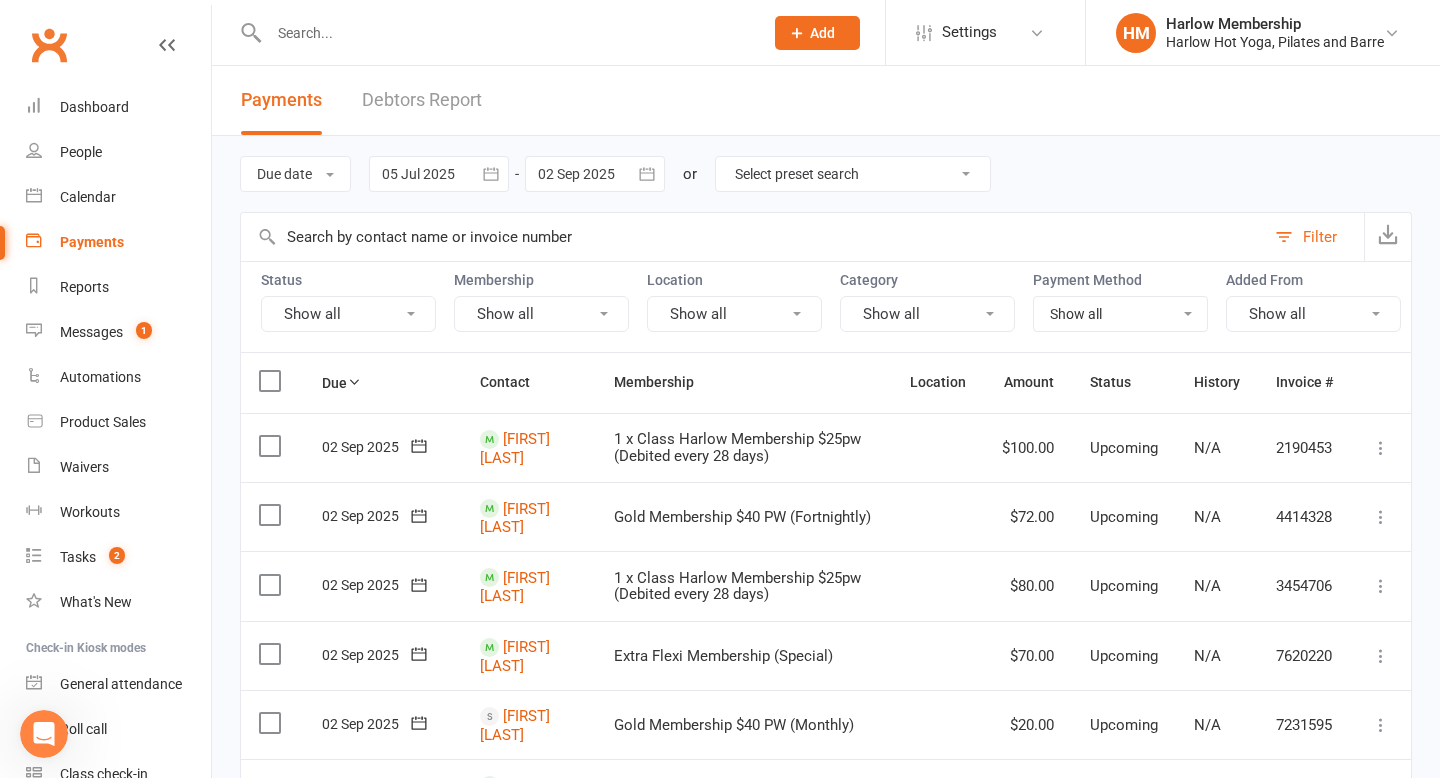 click on "Show all" at bounding box center [348, 314] 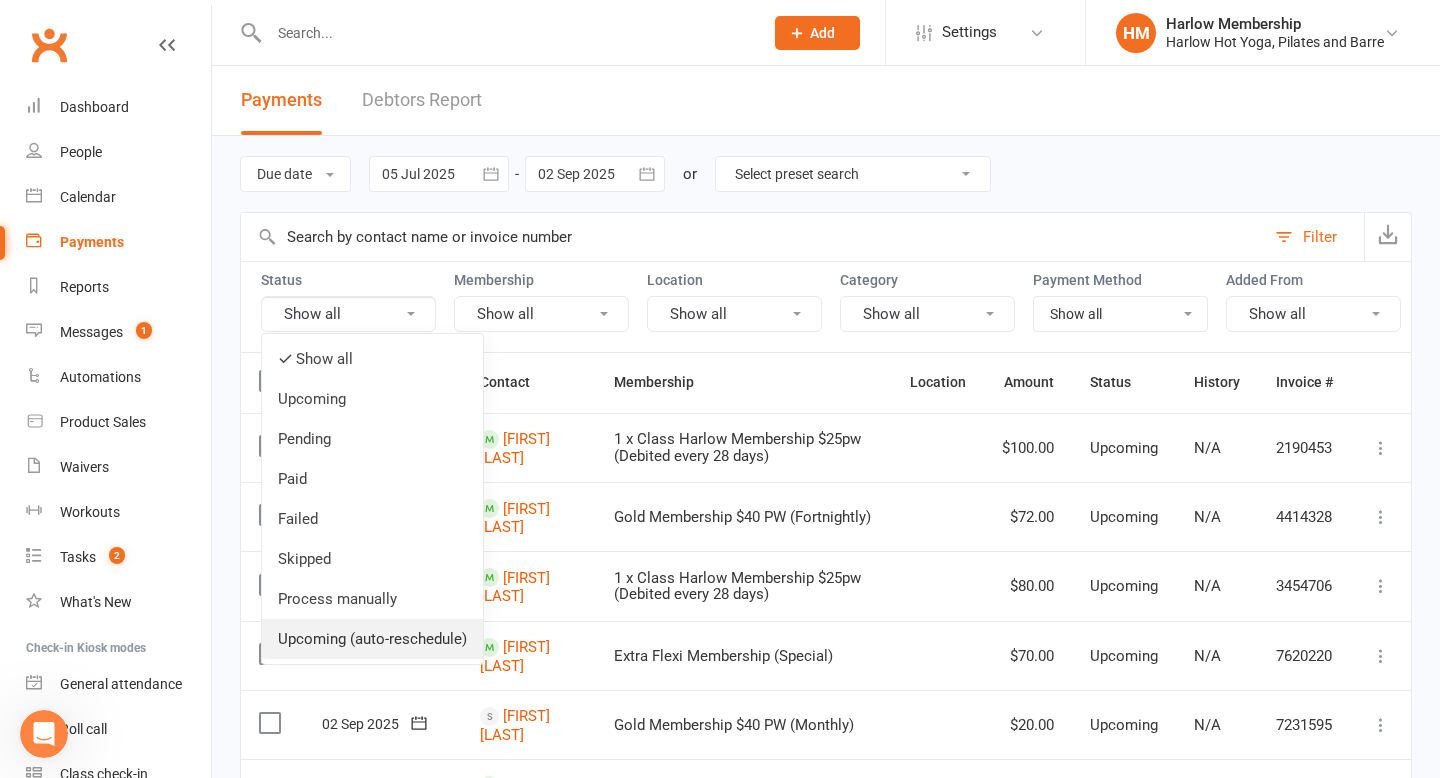 click on "Upcoming (auto-reschedule)" at bounding box center (372, 639) 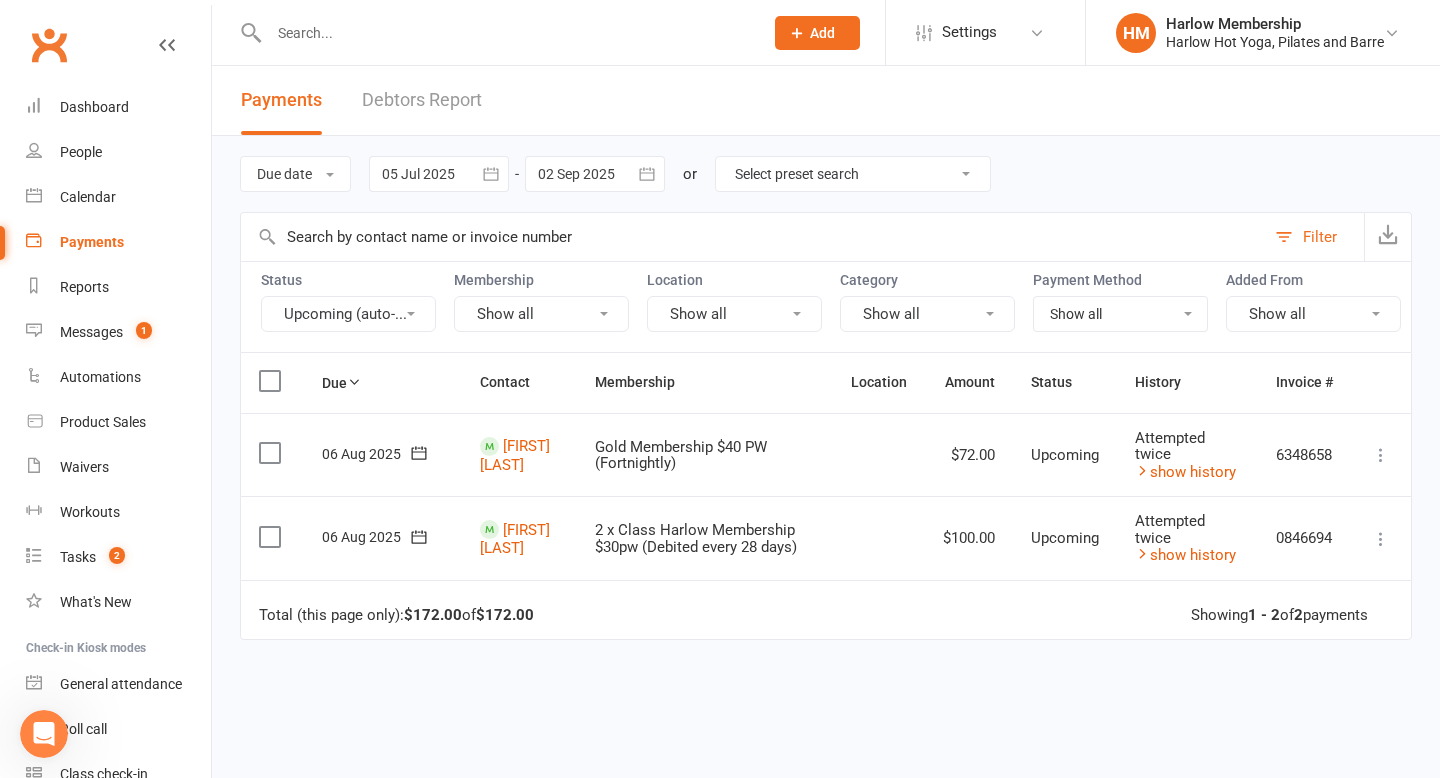 click on "Upcoming (auto-..." at bounding box center [348, 314] 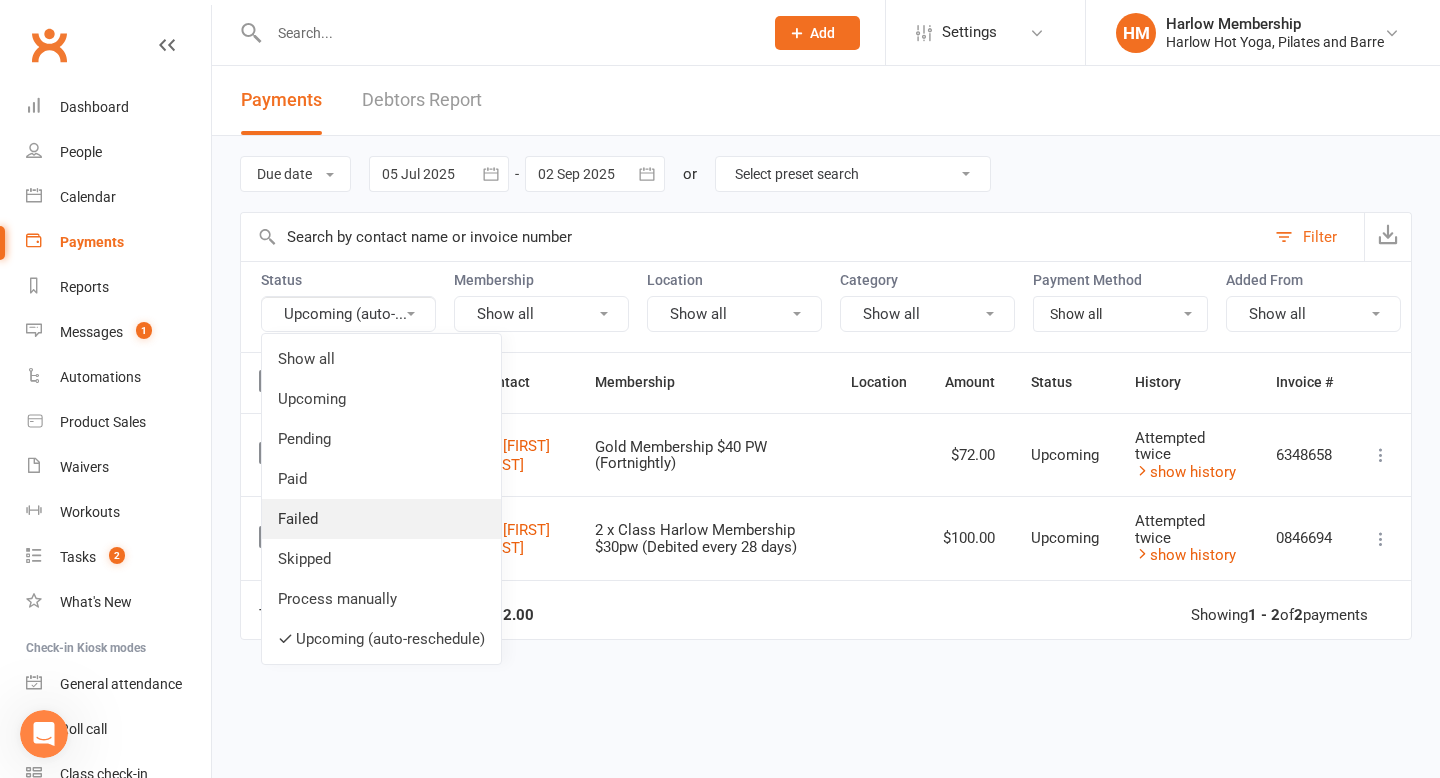 click on "Failed" at bounding box center (381, 519) 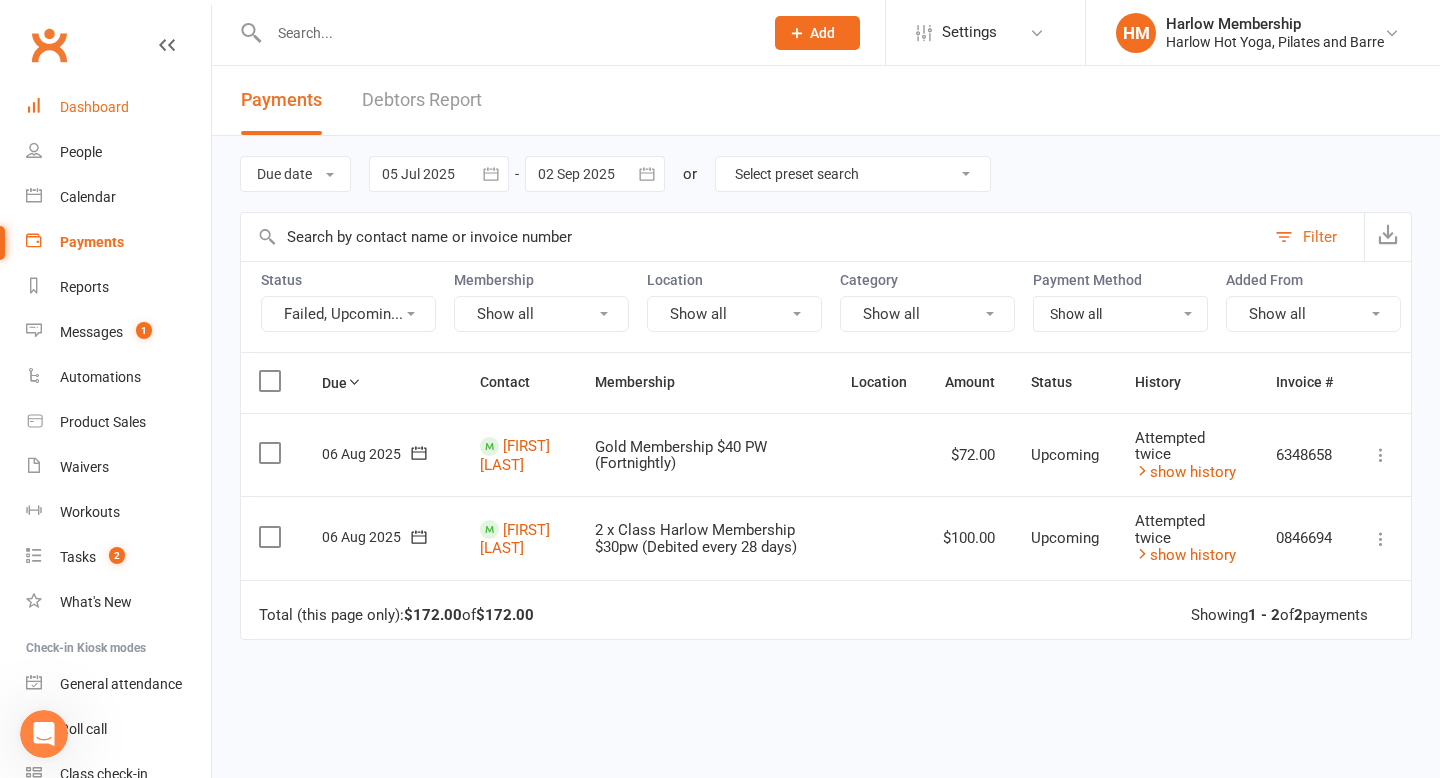 click on "Dashboard" at bounding box center (94, 107) 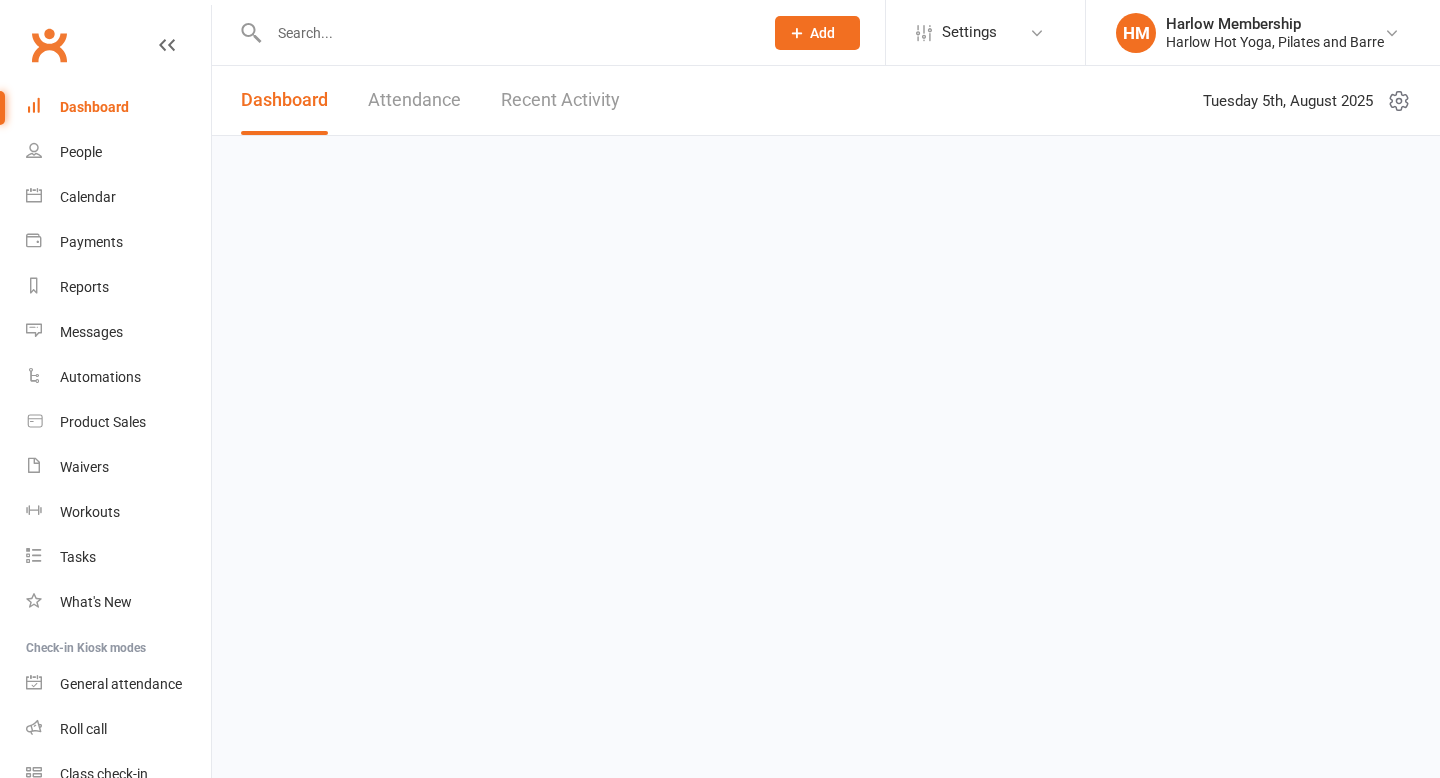 scroll, scrollTop: 0, scrollLeft: 0, axis: both 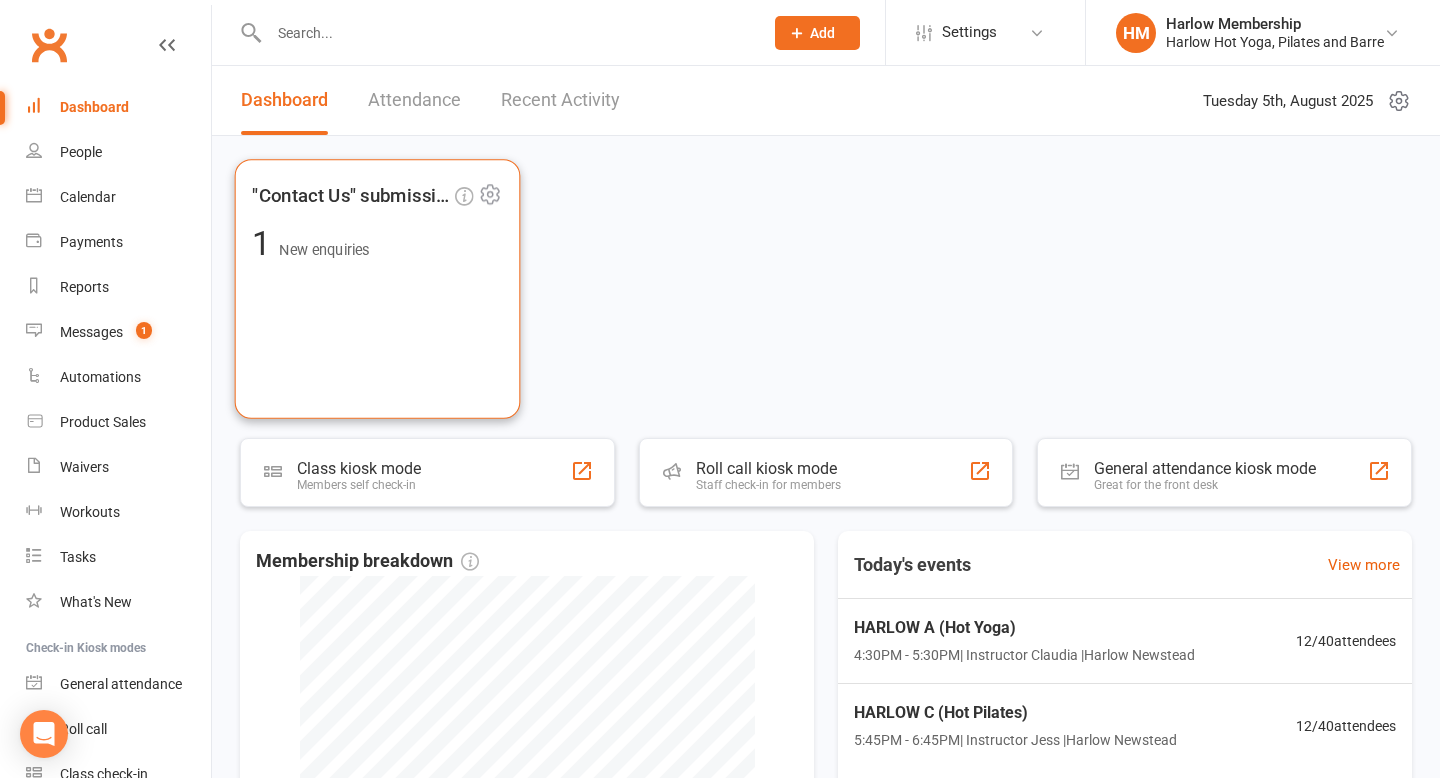 click on "New enquiries" at bounding box center [324, 249] 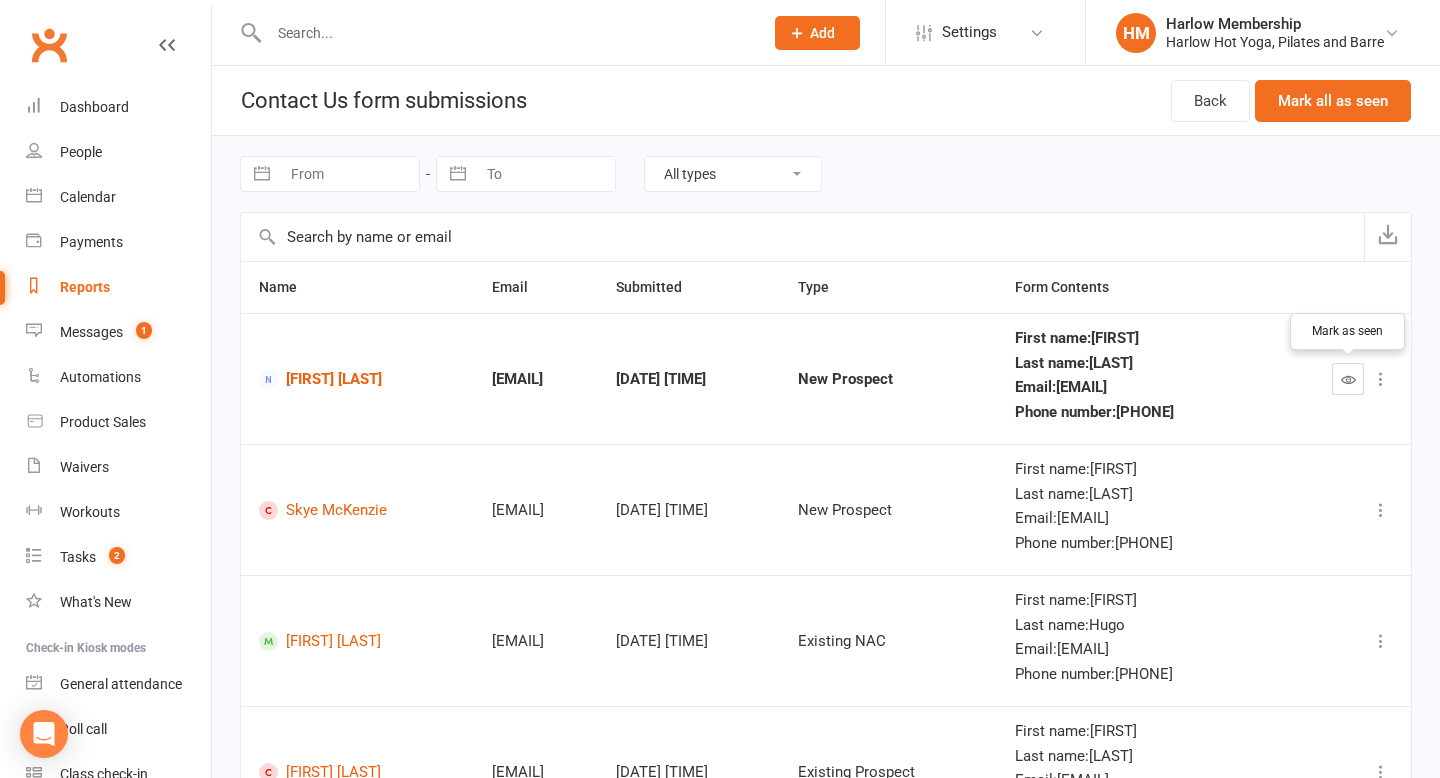 click at bounding box center [1348, 379] 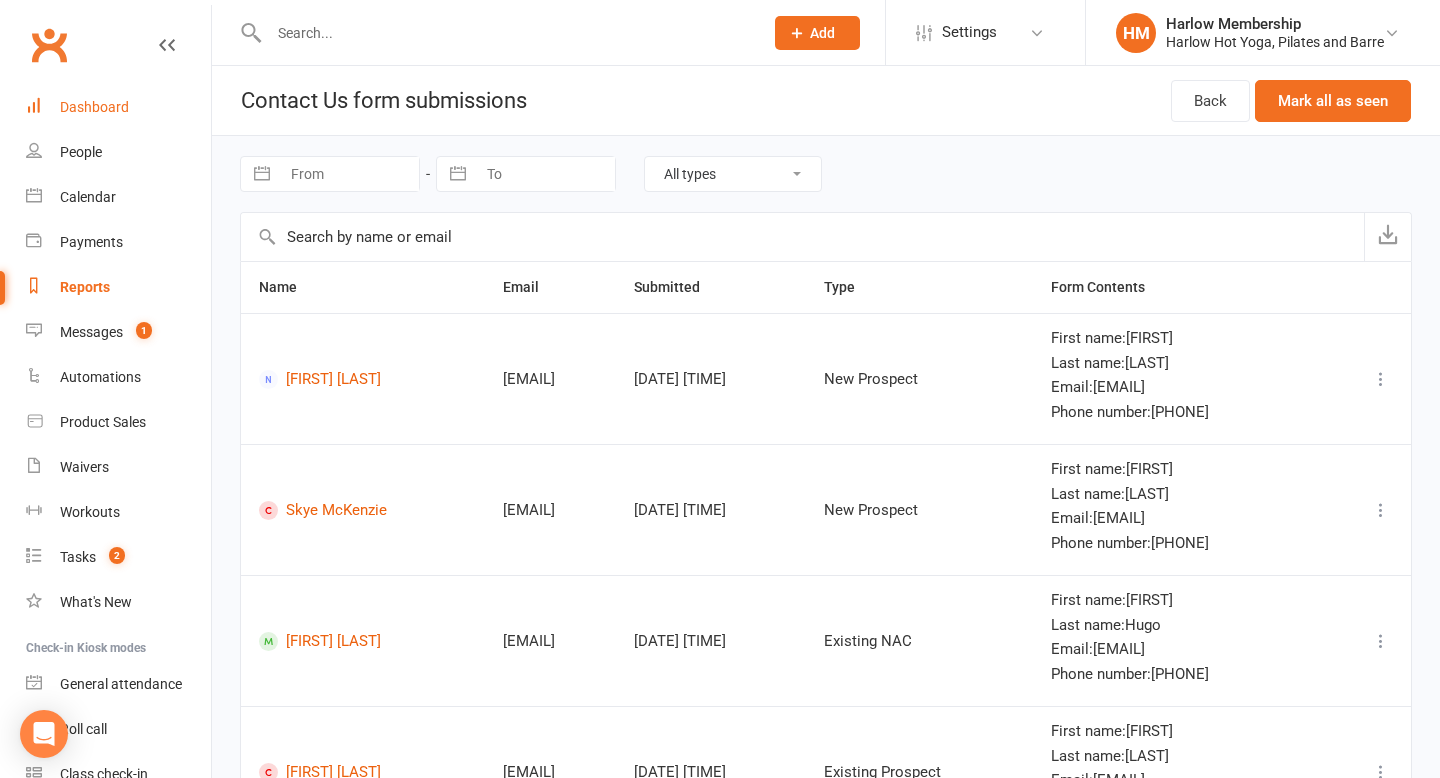 click on "Dashboard" at bounding box center (94, 107) 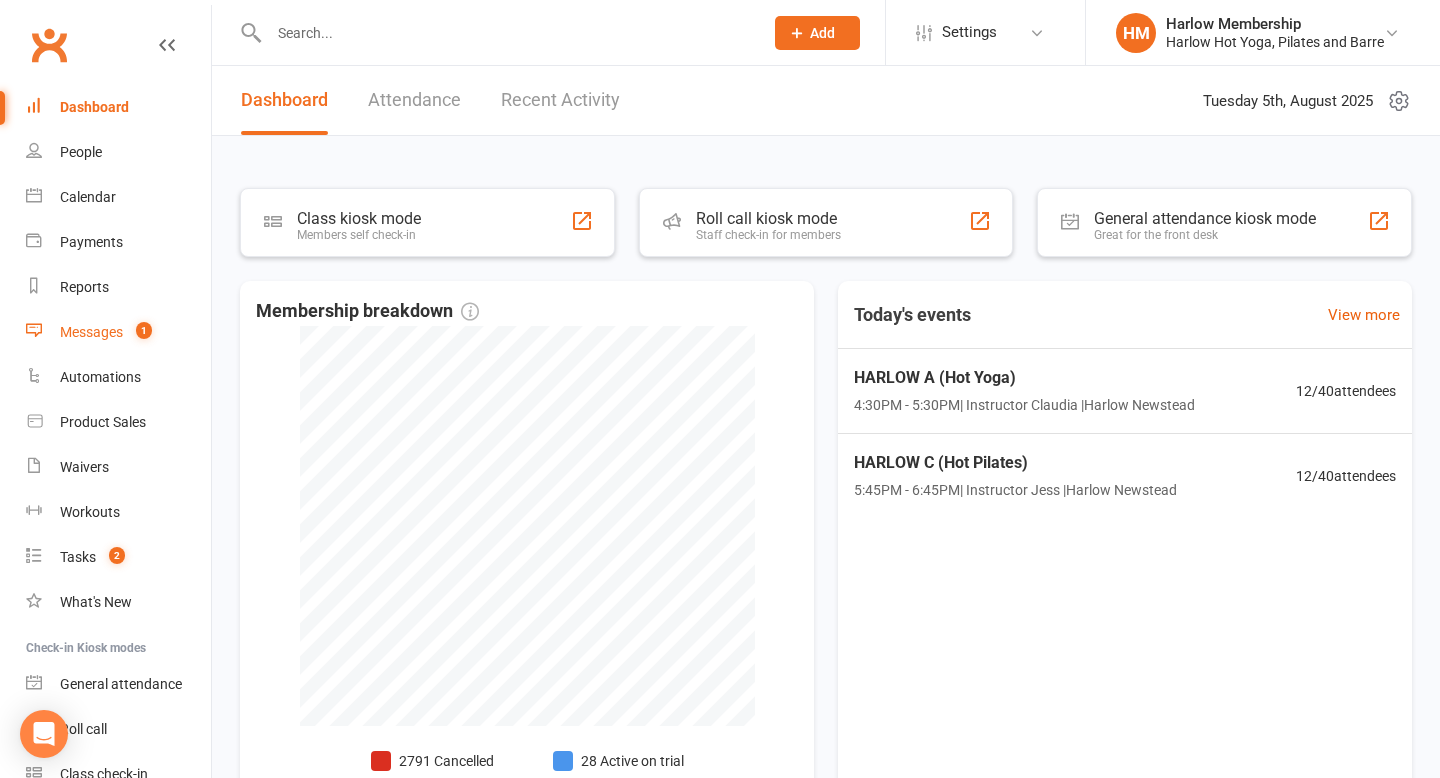 click on "Messages" at bounding box center [91, 332] 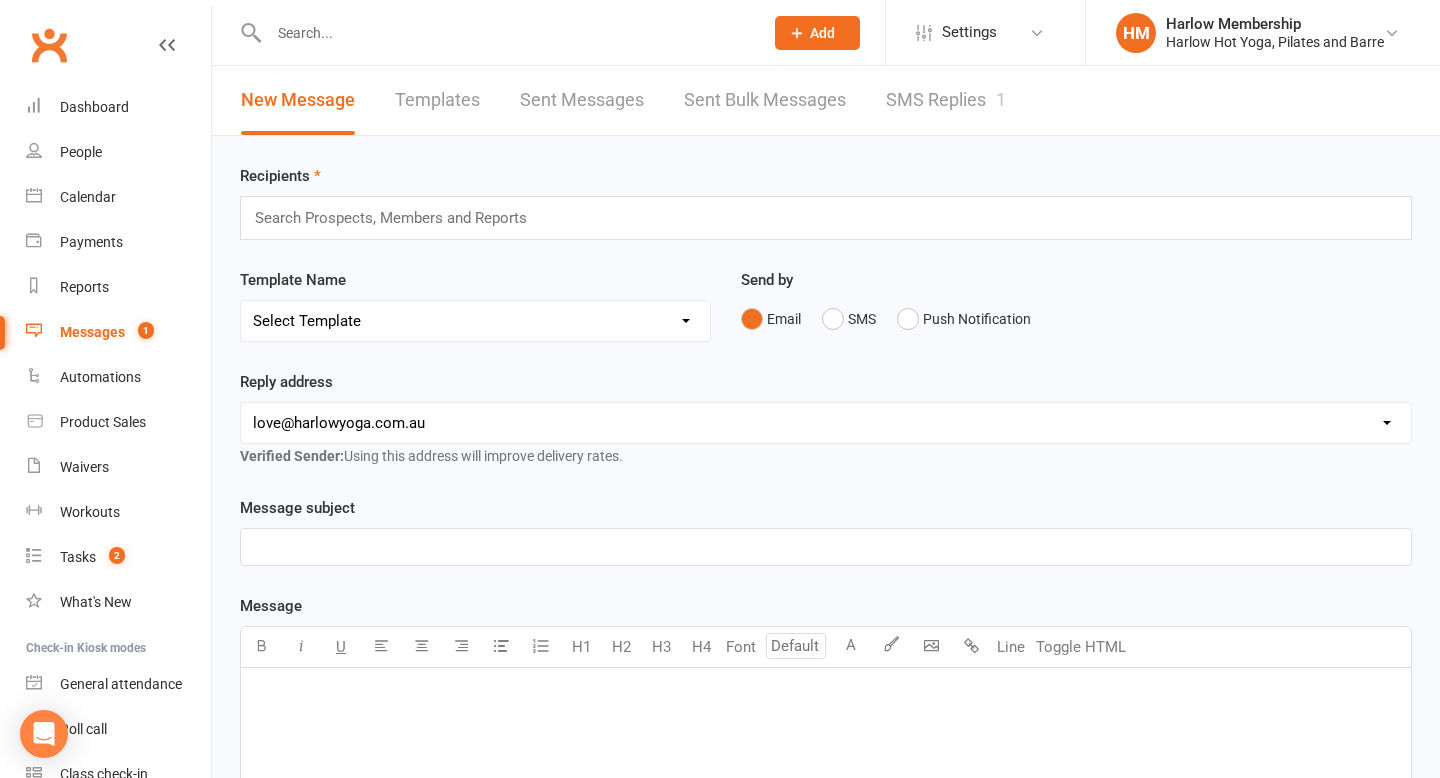 click on "SMS Replies  1" at bounding box center [946, 100] 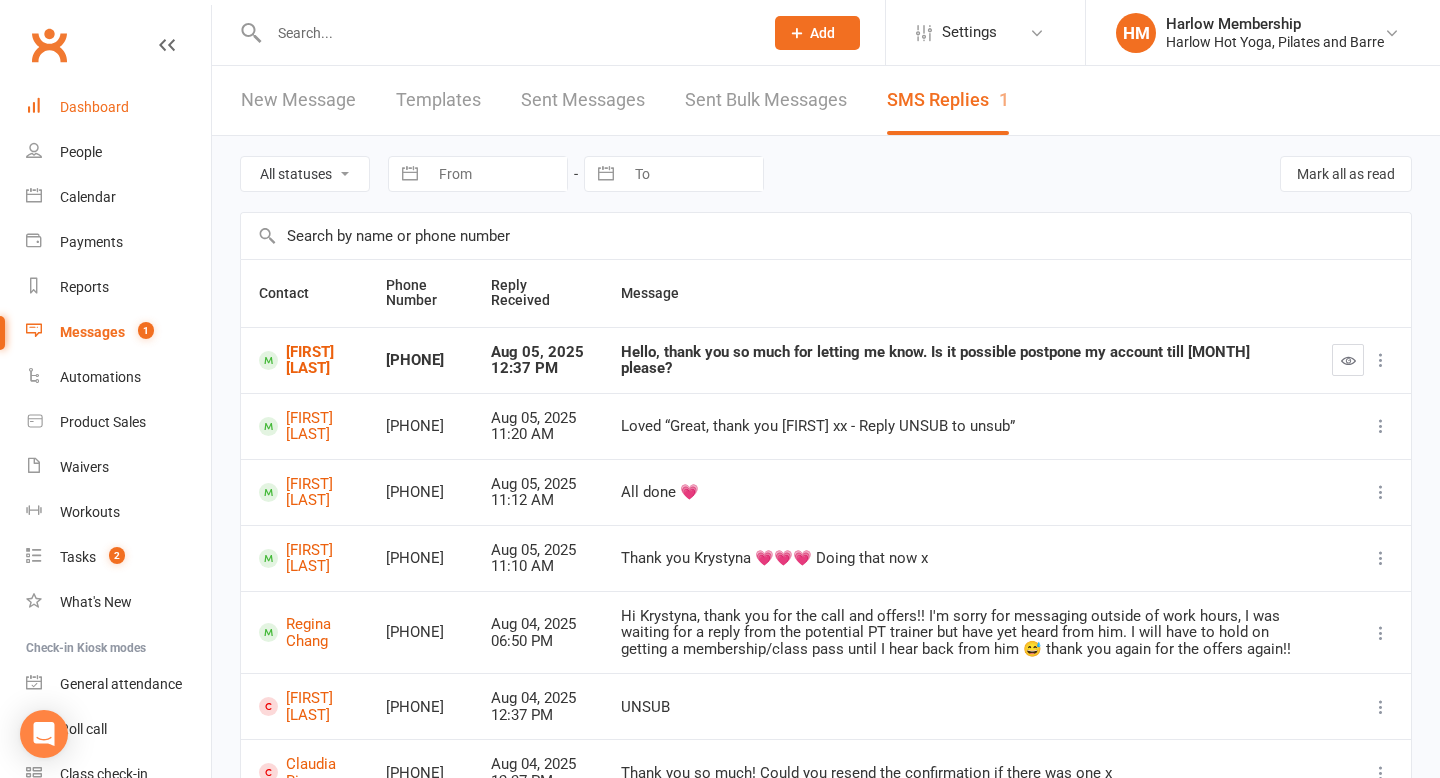 click on "Dashboard" at bounding box center [94, 107] 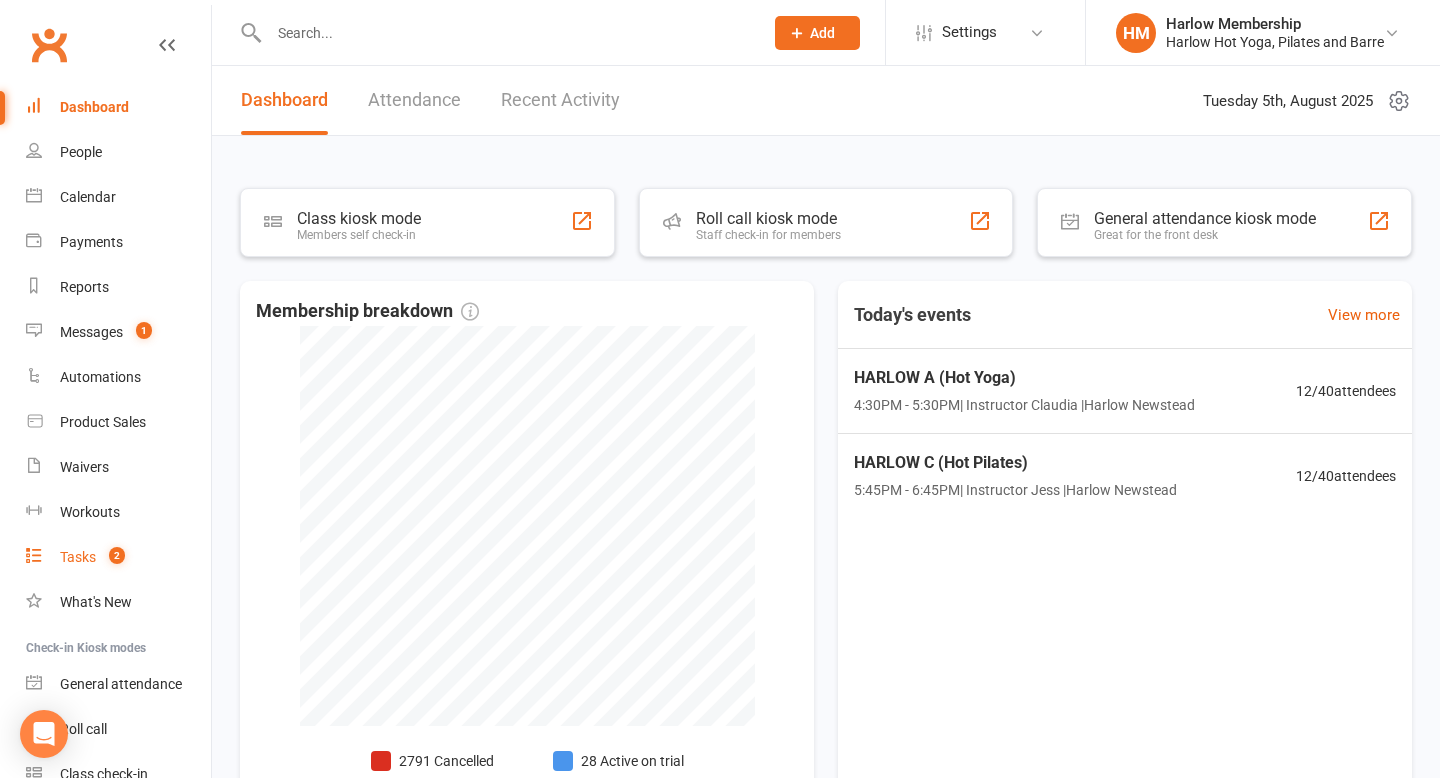 click on "Tasks" at bounding box center [78, 557] 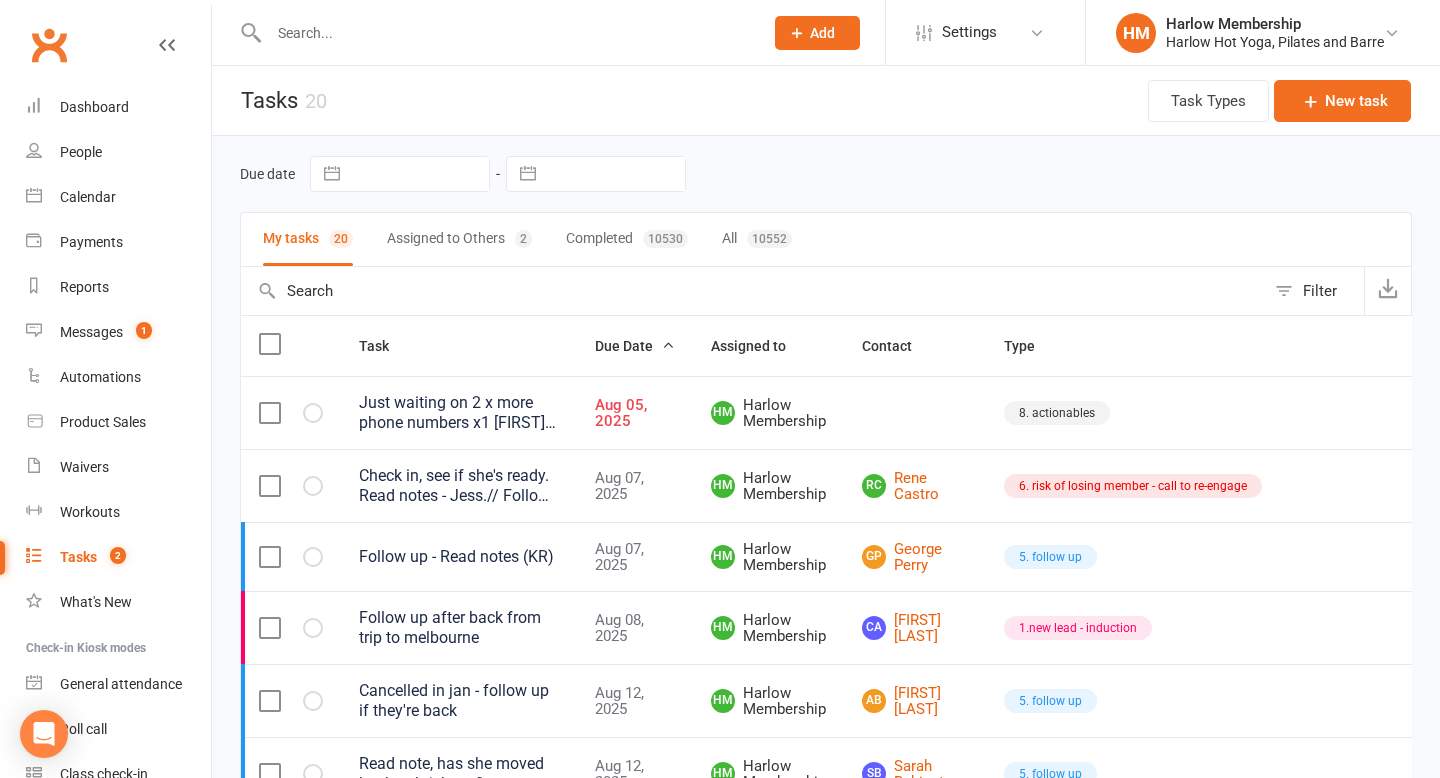 click on "Assigned to Others 2" at bounding box center (459, 239) 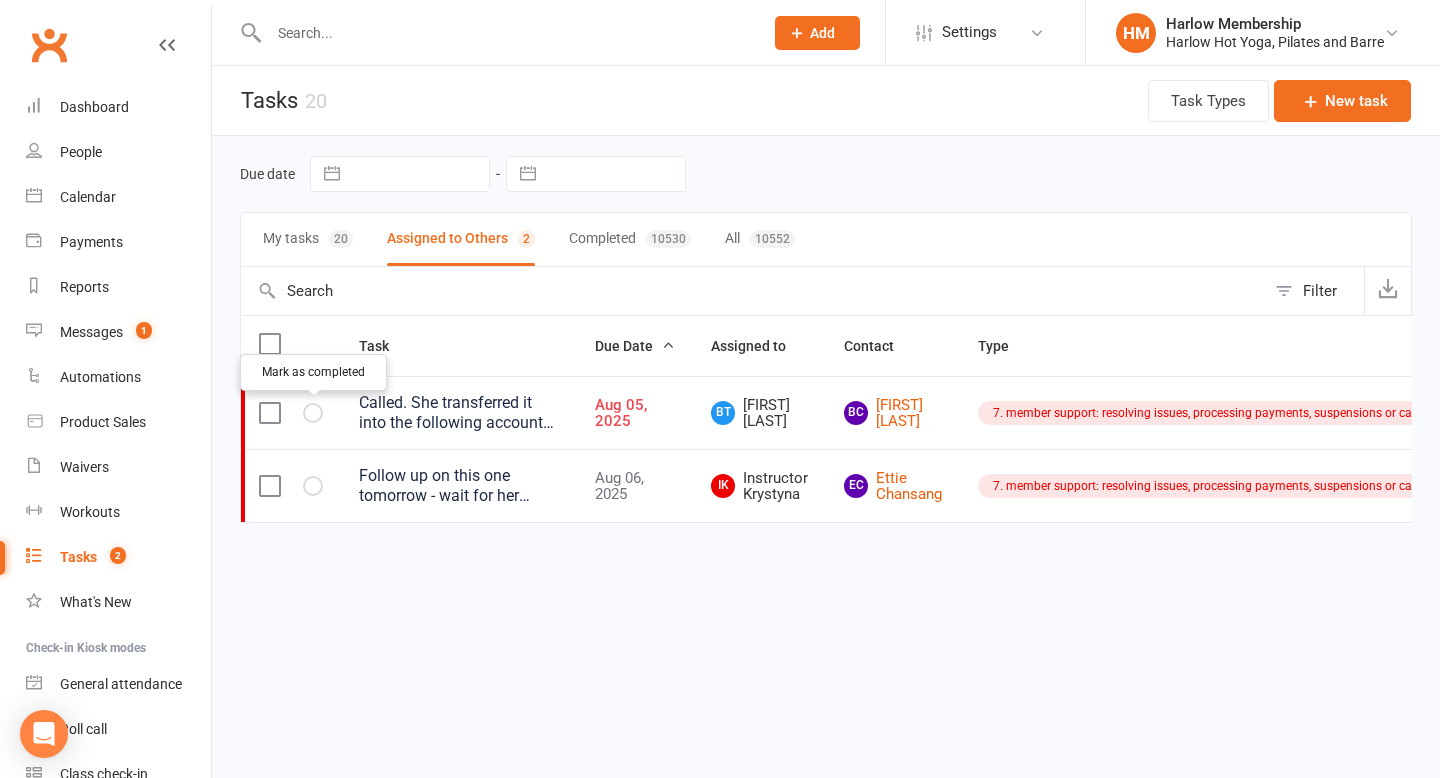 click at bounding box center (0, 0) 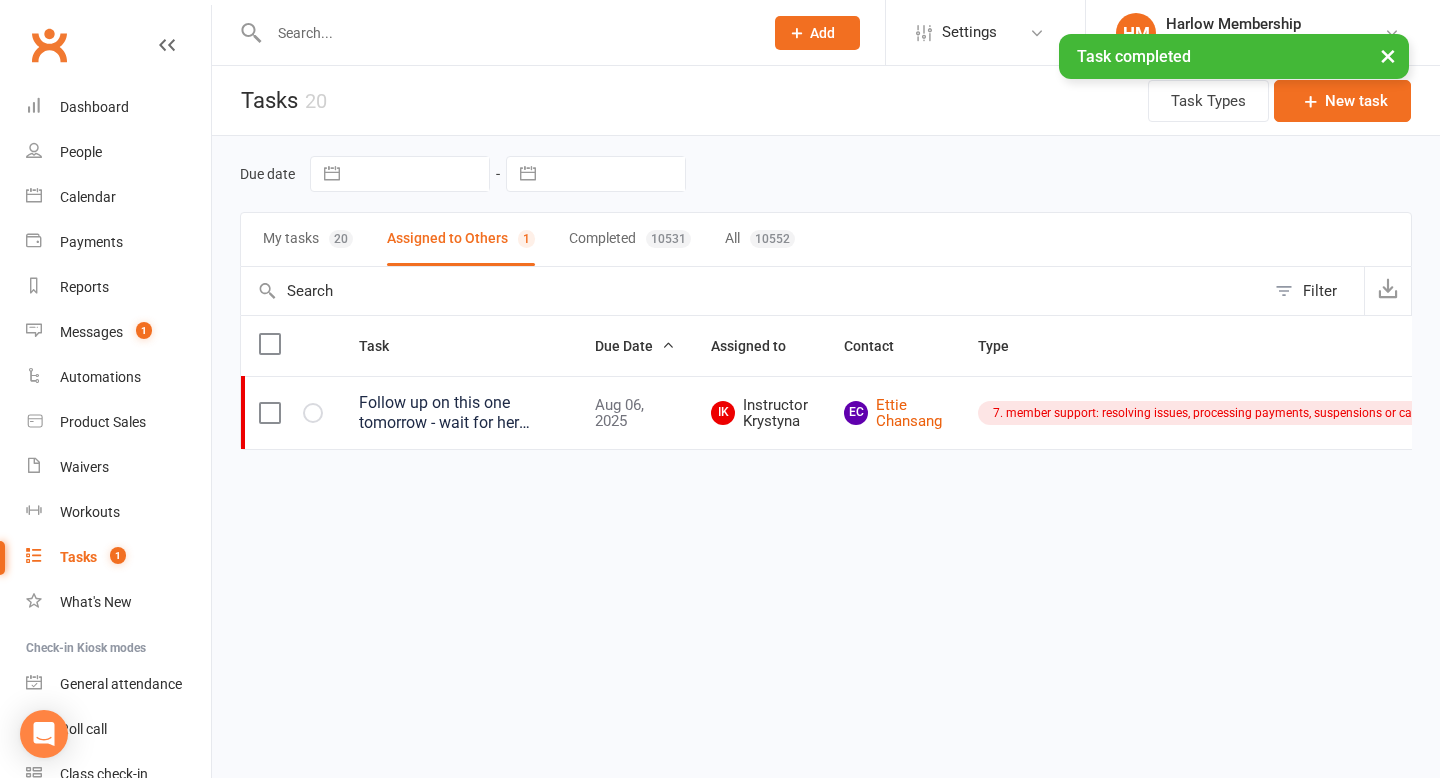 click on "Follow up on this one tomorrow - wait for her email to come through so I can call her again with Bec's instructions //
〰️ For this one... Id just say to her we are happy to do it as just a once off this one time... but that would be the last suspension for the year then just give her a gentle reminder that its only 4 weeks suspension in year... from there just say maybe a 40 class pack would work better for her that way she has 12 months to use them and it wont effect suspensions... (don't do a discount) just give her the option to do a 40 class pass instead if they prefers that say we can as a once off suspend your membership for an extra 4 weeks this year only but then very gently set the expectation going forward with suspensions and make it sound like we are doing her a pretty good favour.. because if you give someone like this way too much wiggle room they will take full advantage and it becomes a lot.. 〰️" at bounding box center (459, 413) 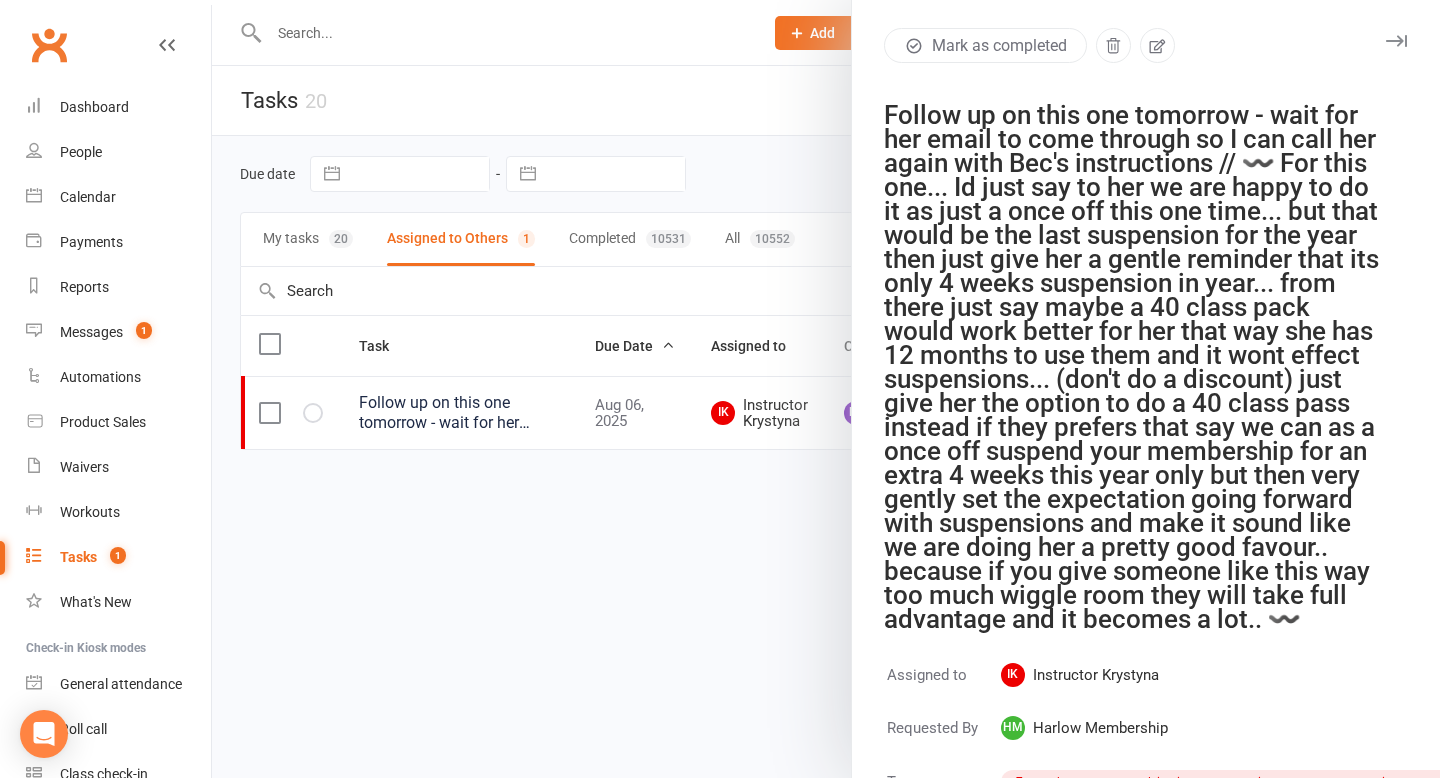 click at bounding box center [826, 389] 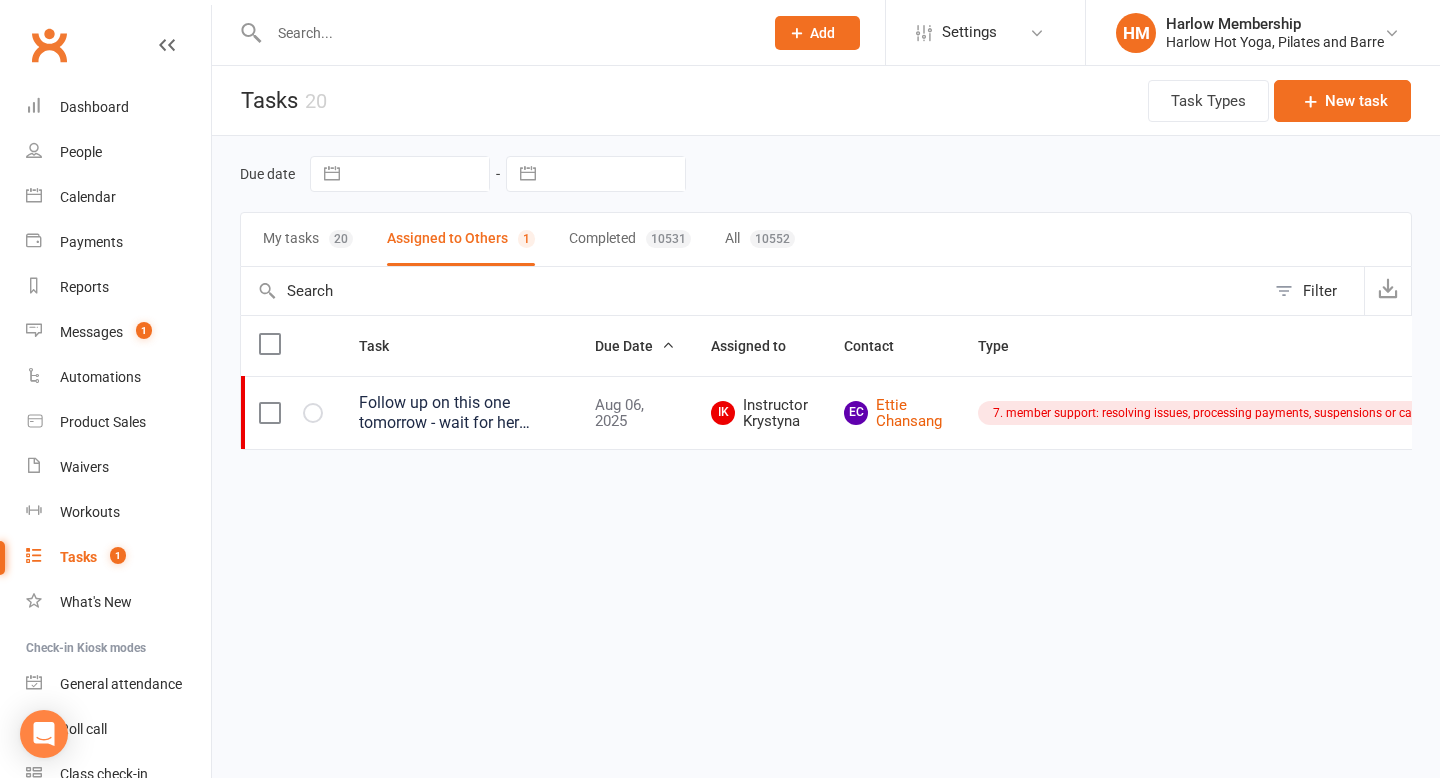 scroll, scrollTop: 0, scrollLeft: 334, axis: horizontal 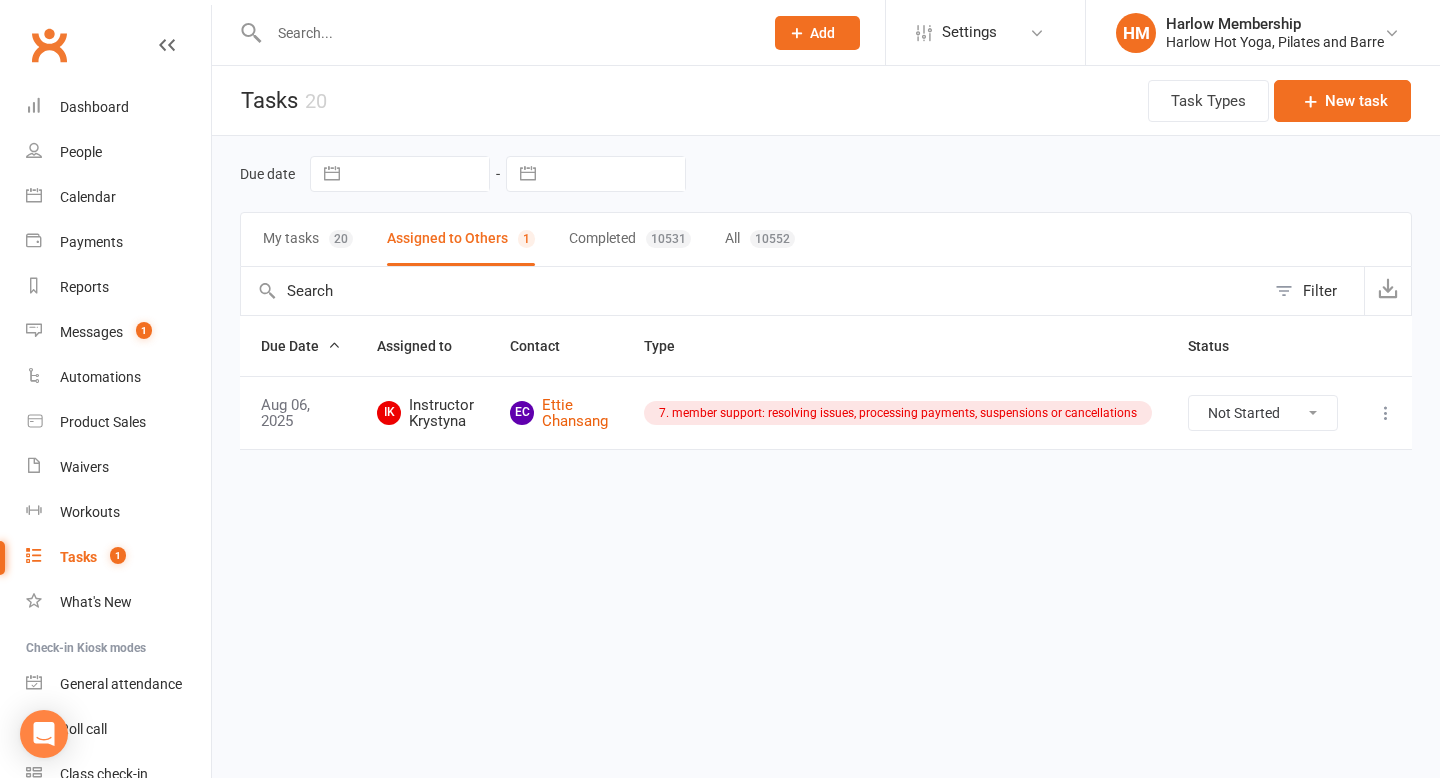 click at bounding box center (1386, 413) 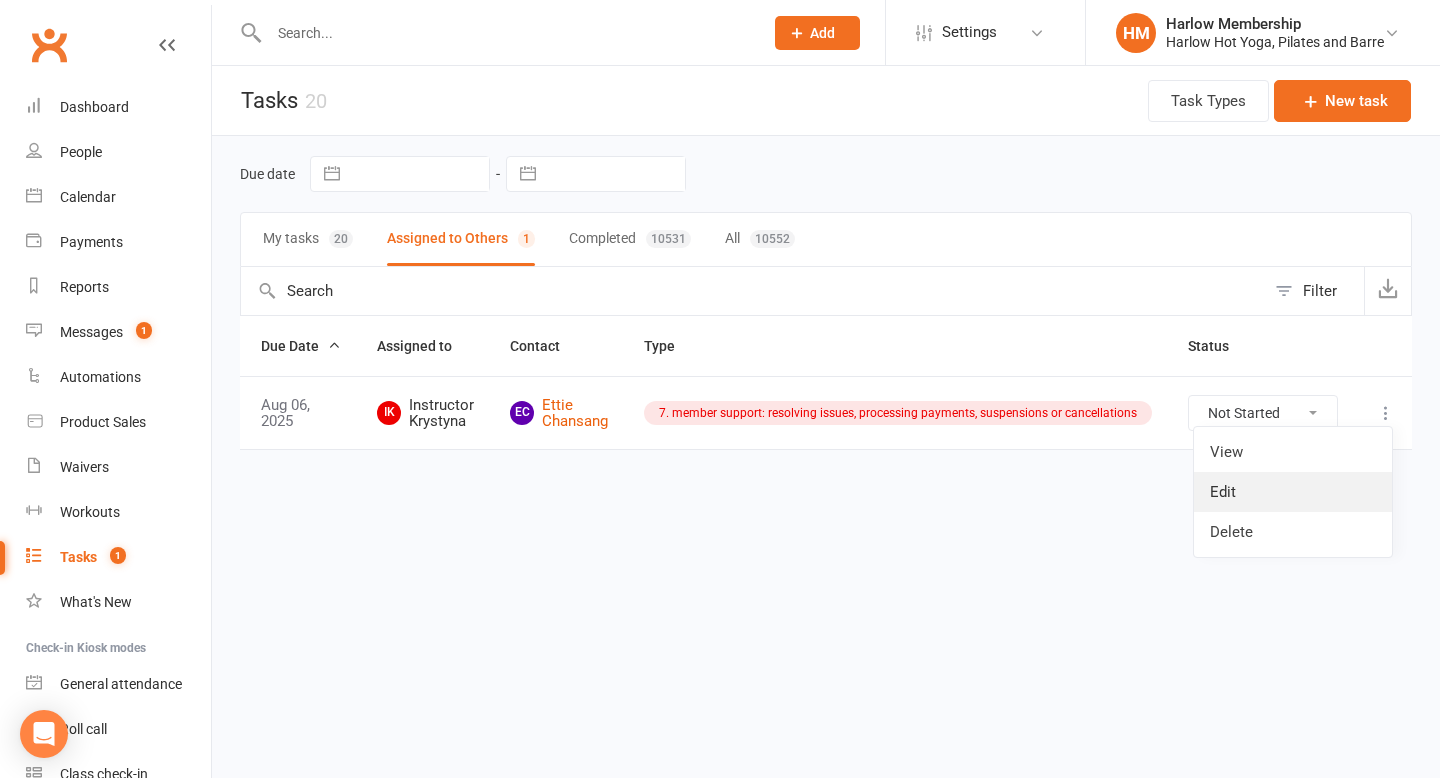 click on "Edit" at bounding box center [1293, 492] 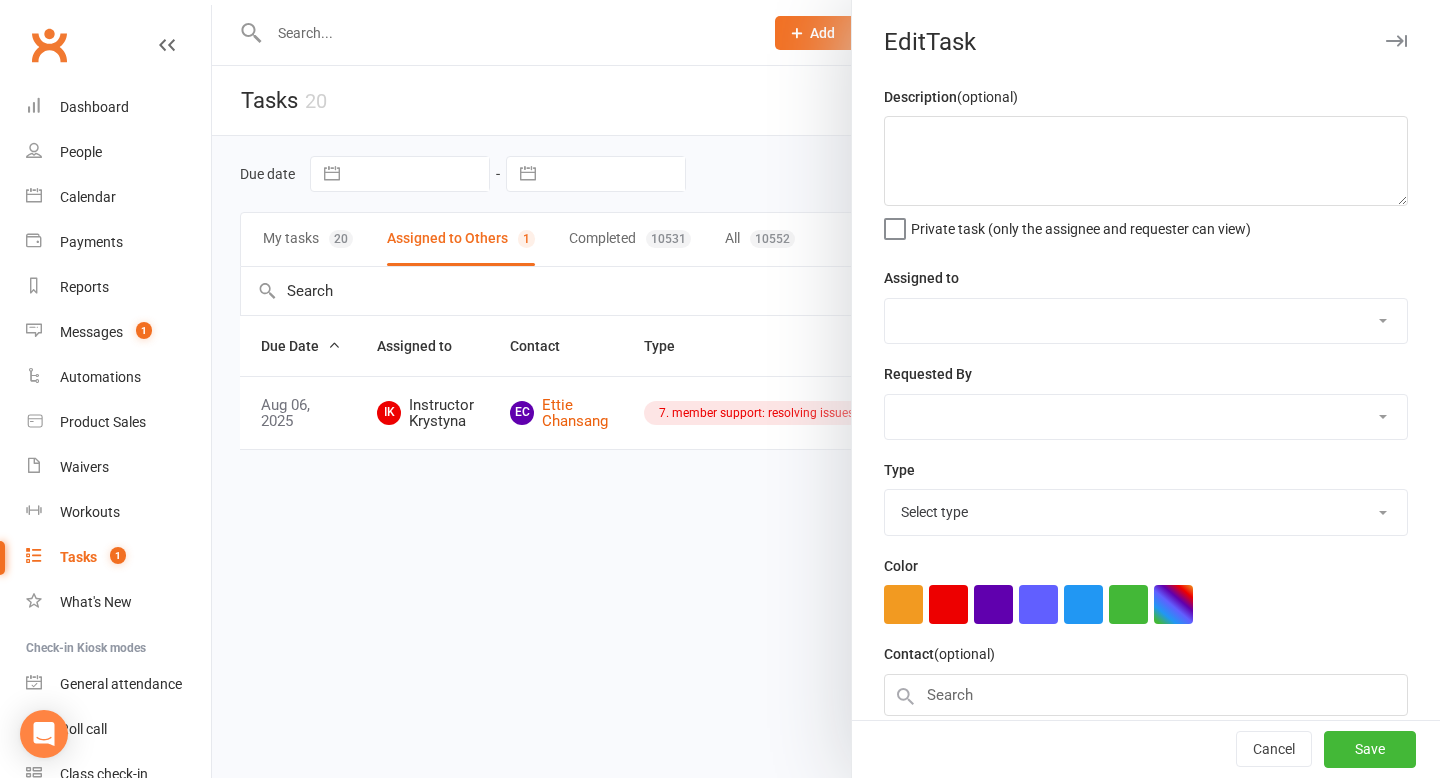 type on "Follow up on this one tomorrow - wait for her email to come through so I can call her again with Bec's instructions //
〰️ For this one... Id just say to her we are happy to do it as just a once off this one time... but that would be the last suspension for the year then just give her a gentle reminder that its only 4 weeks suspension in year... from there just say maybe a 40 class pack would work better for her that way she has 12 months to use them and it wont effect suspensions... (don't do a discount) just give her the option to do a 40 class pass instead if they prefers that say we can as a once off suspend your membership for an extra 4 weeks this year only but then very gently set the expectation going forward with suspensions and make it sound like we are doing her a pretty good favour.. because if you give someone like this way too much wiggle room they will take full advantage and it becomes a lot.. 〰️" 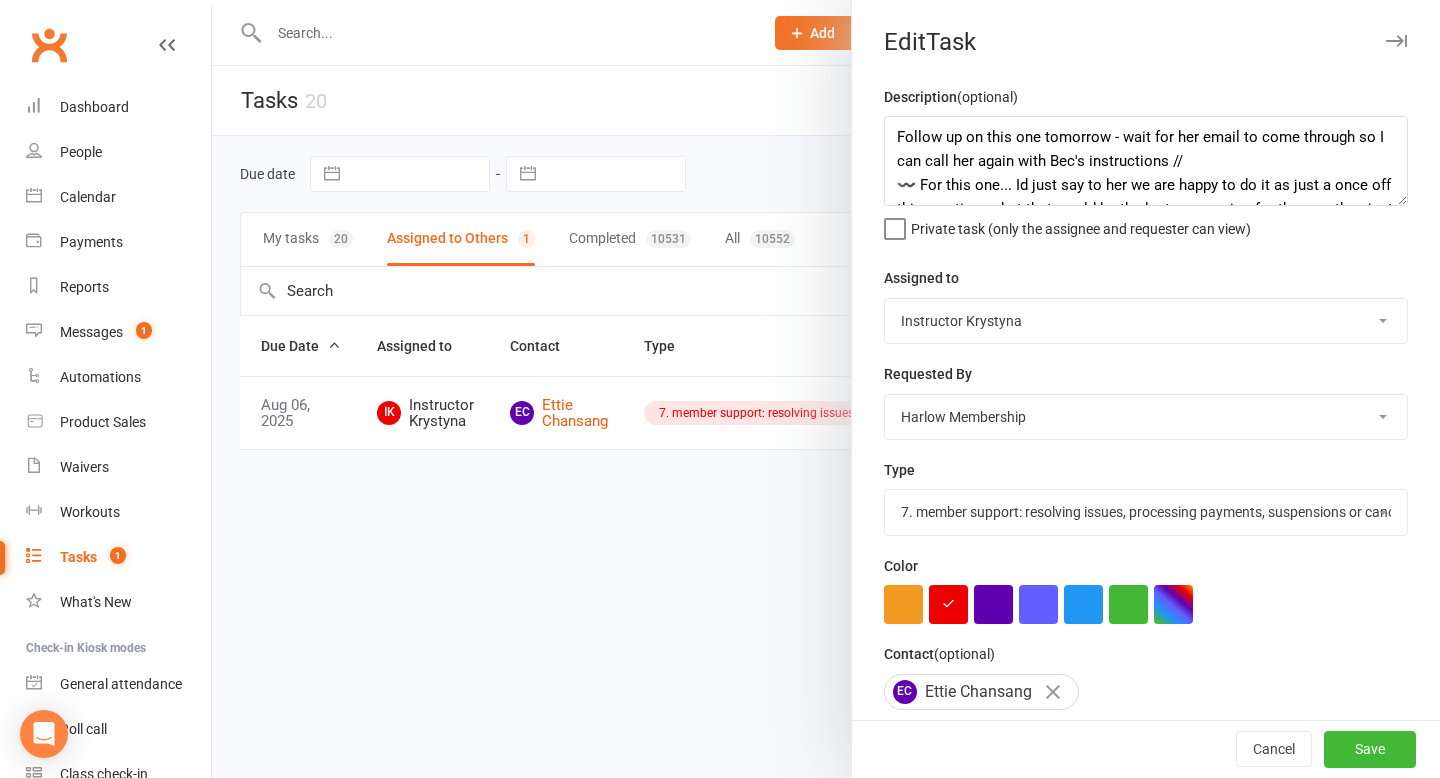 click at bounding box center (1396, 41) 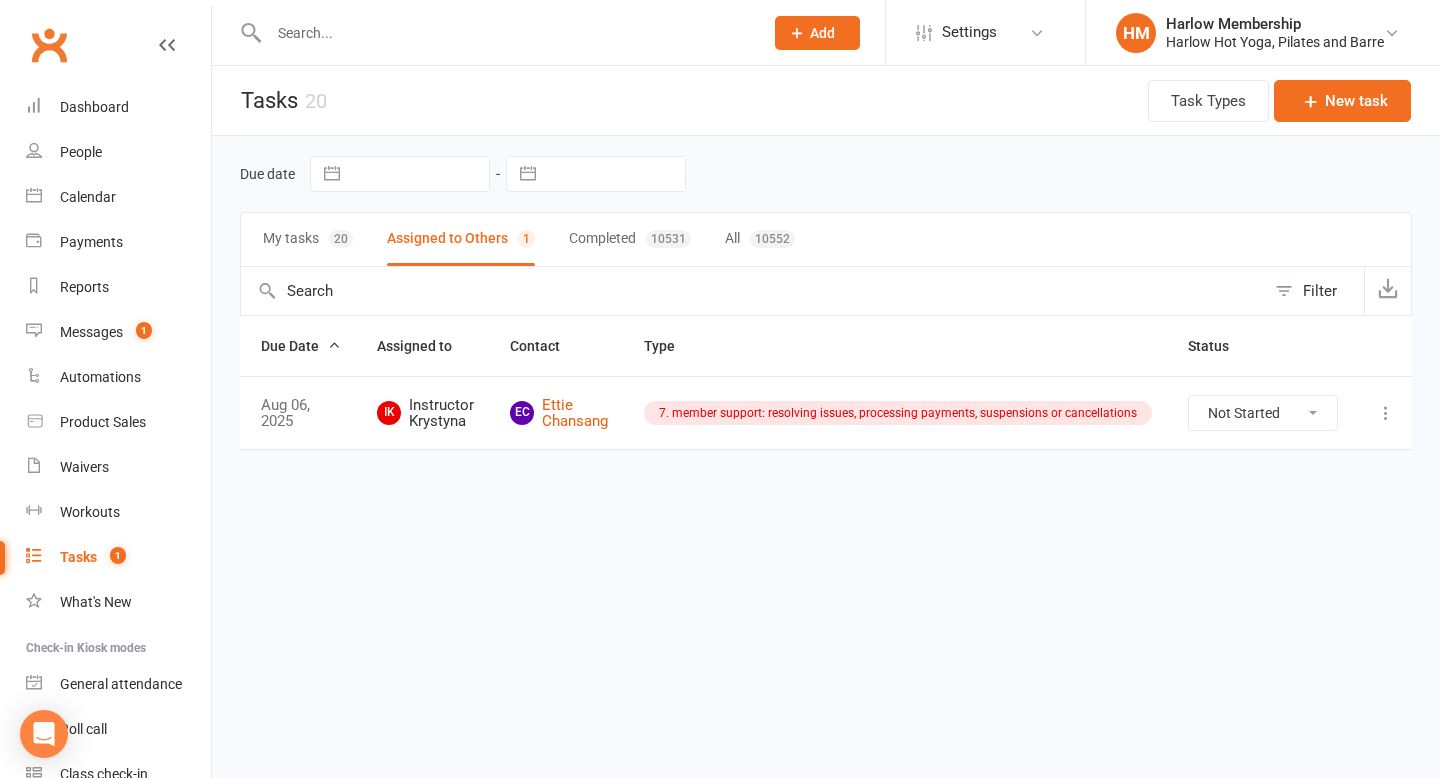 scroll, scrollTop: 0, scrollLeft: 0, axis: both 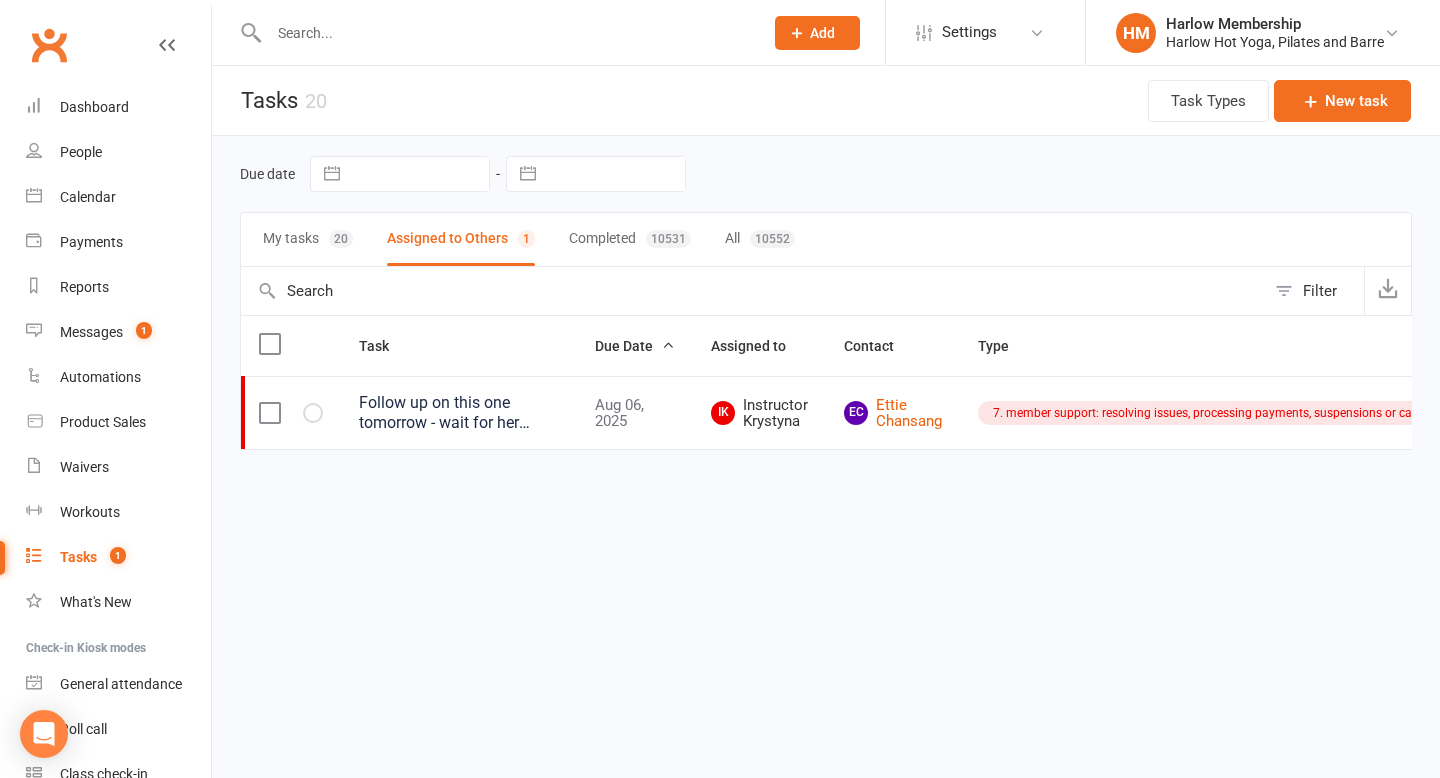 click on "My tasks 20" at bounding box center (308, 239) 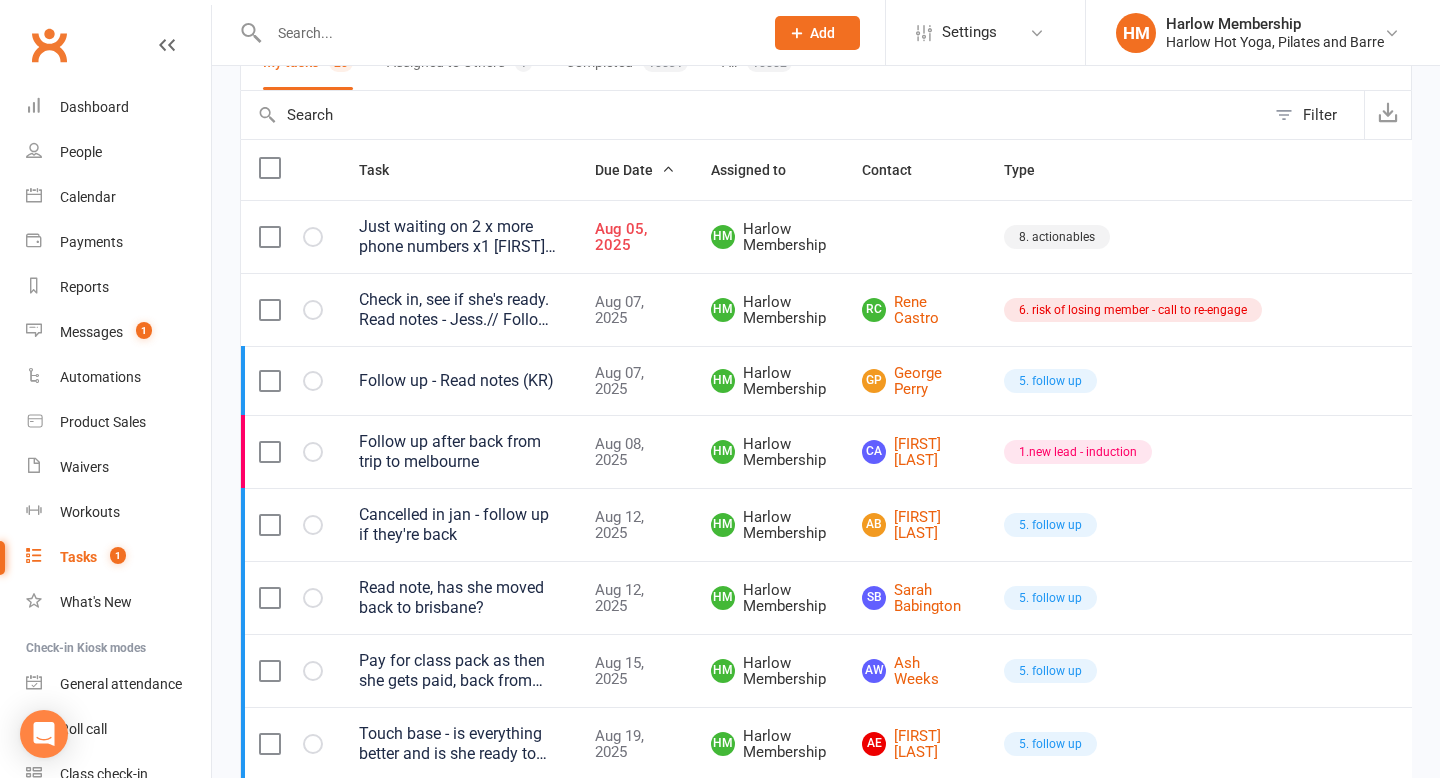 scroll, scrollTop: 0, scrollLeft: 0, axis: both 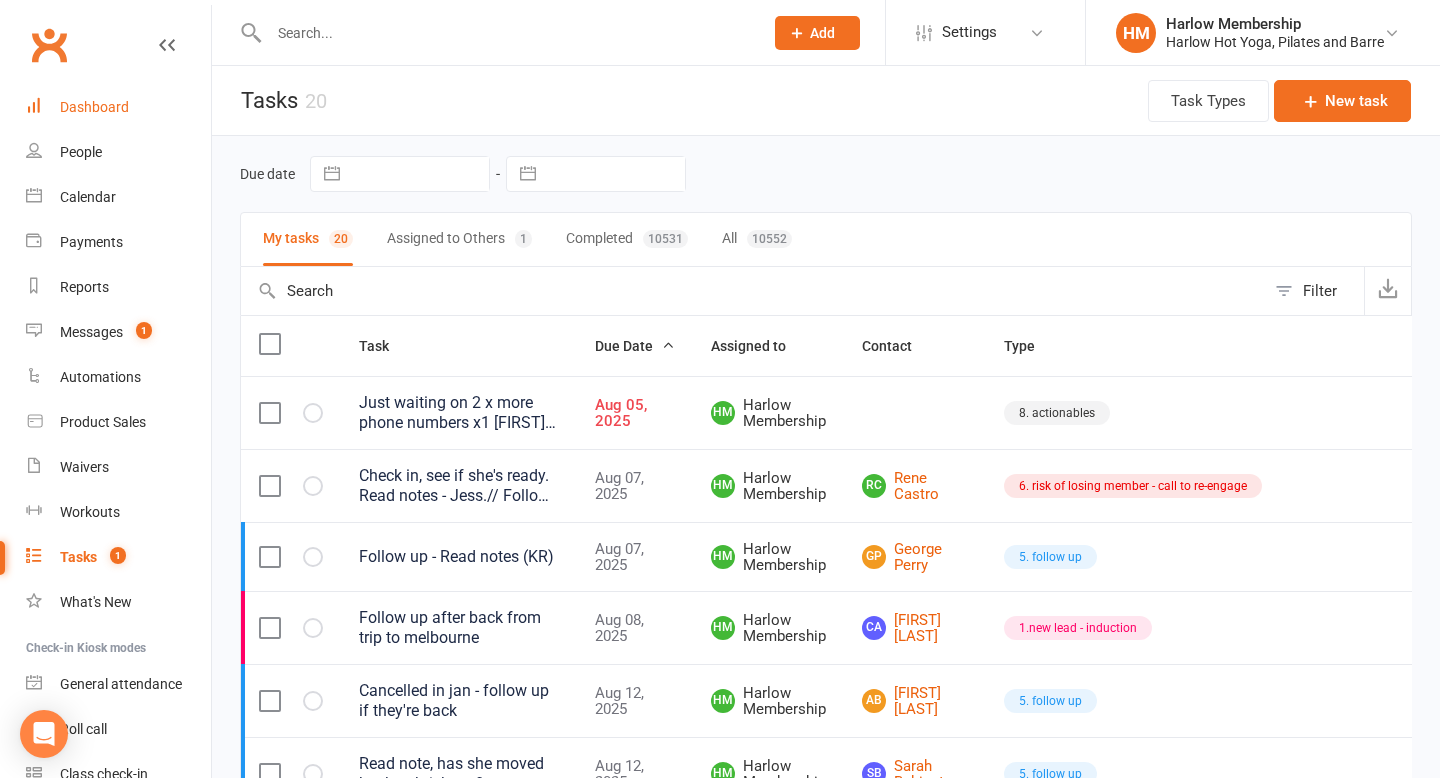 click on "Dashboard" at bounding box center [94, 107] 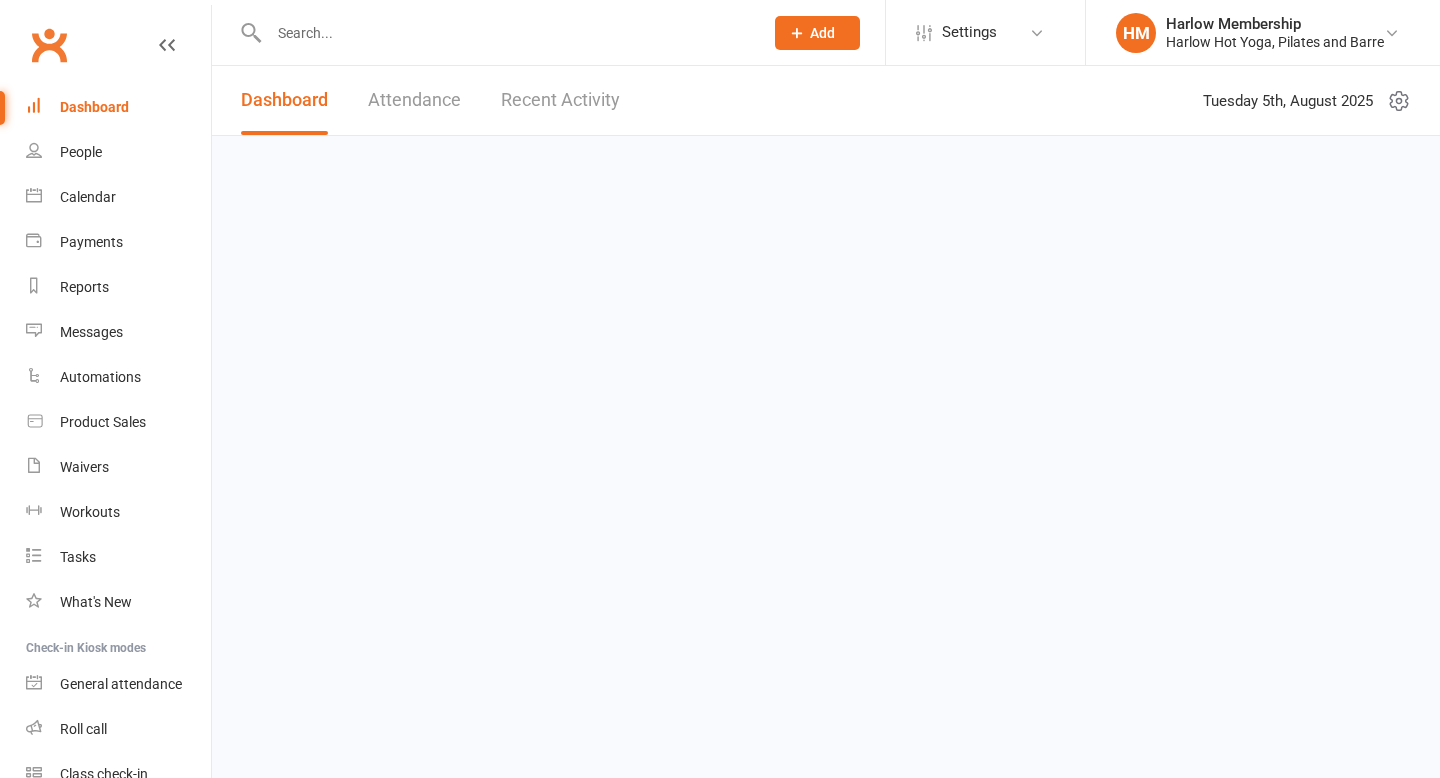 scroll, scrollTop: 0, scrollLeft: 0, axis: both 